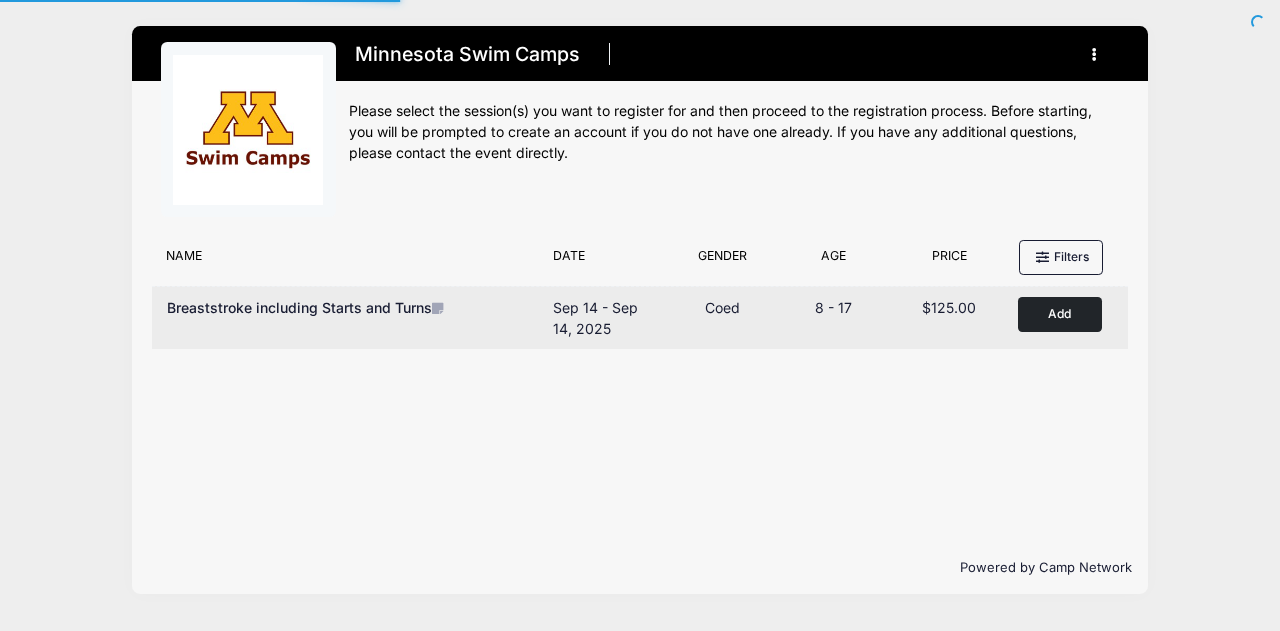 scroll, scrollTop: 0, scrollLeft: 0, axis: both 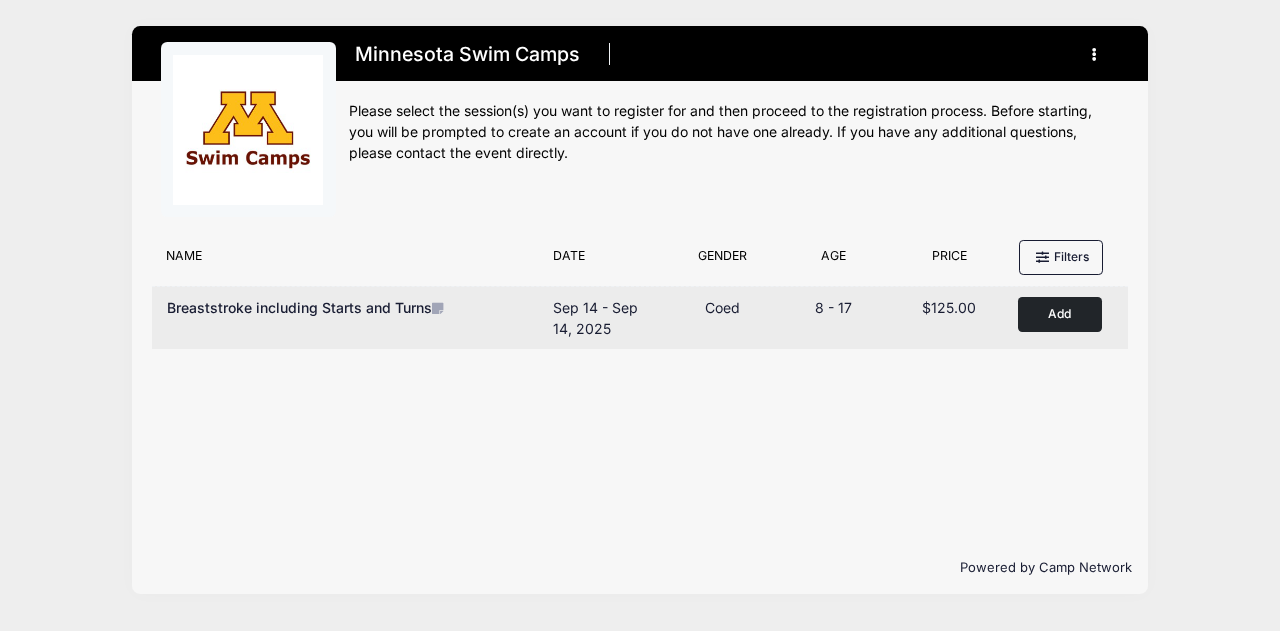 click on "Add" at bounding box center [1060, 314] 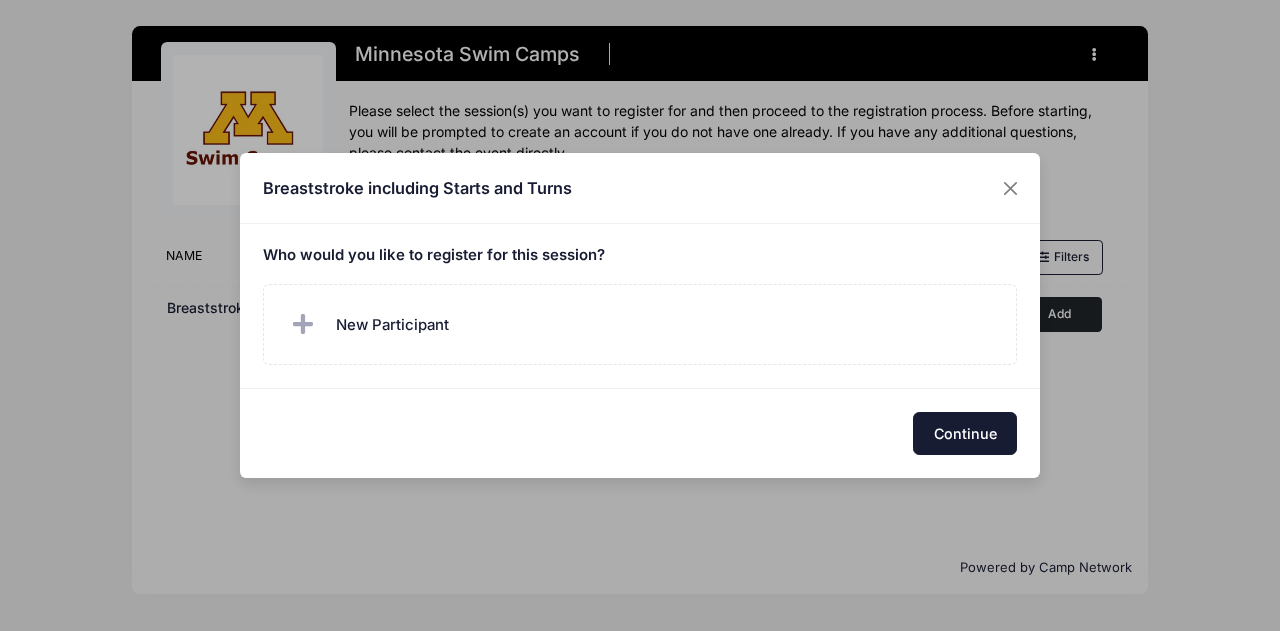 click on "Continue" at bounding box center (965, 433) 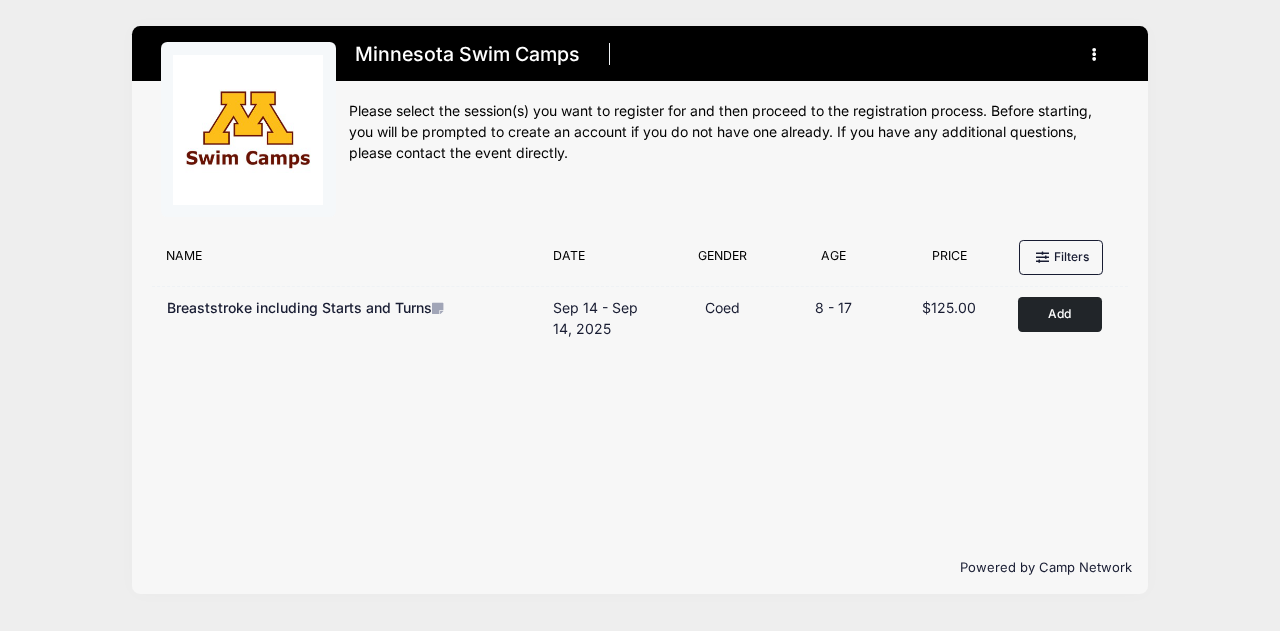 click at bounding box center [1097, 55] 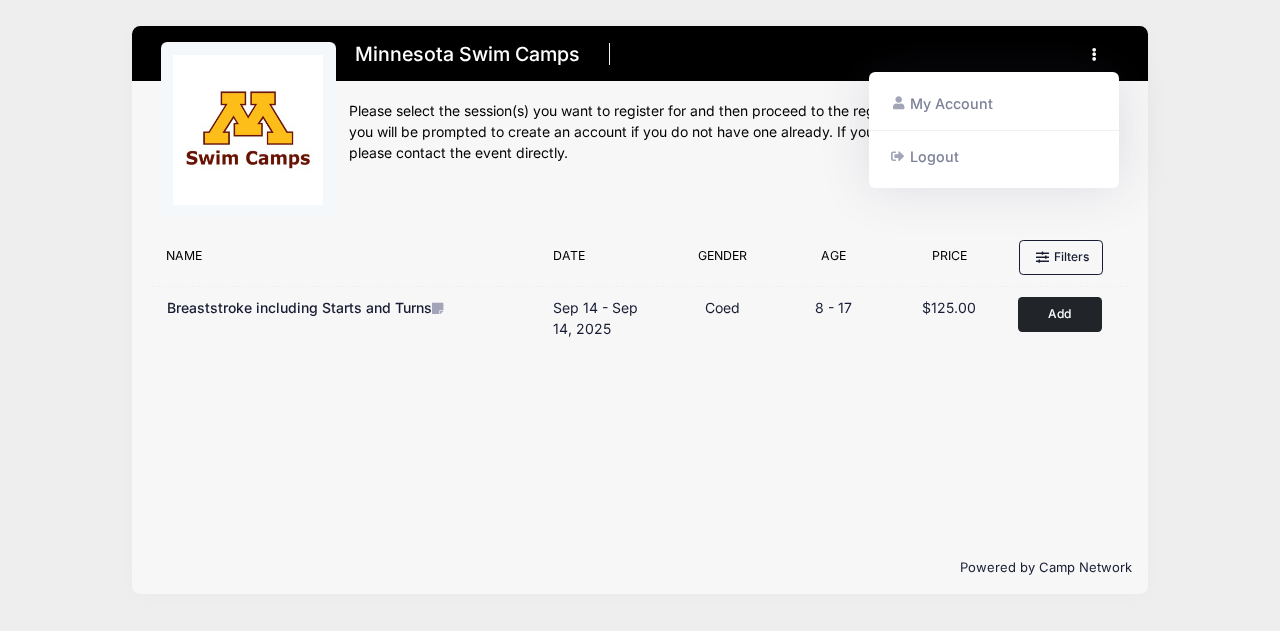 click on "Filter Options
No sessions found matching your criteria
Name
Date
Gender
Filter by Gender
Any Coed Boys" at bounding box center [640, 386] 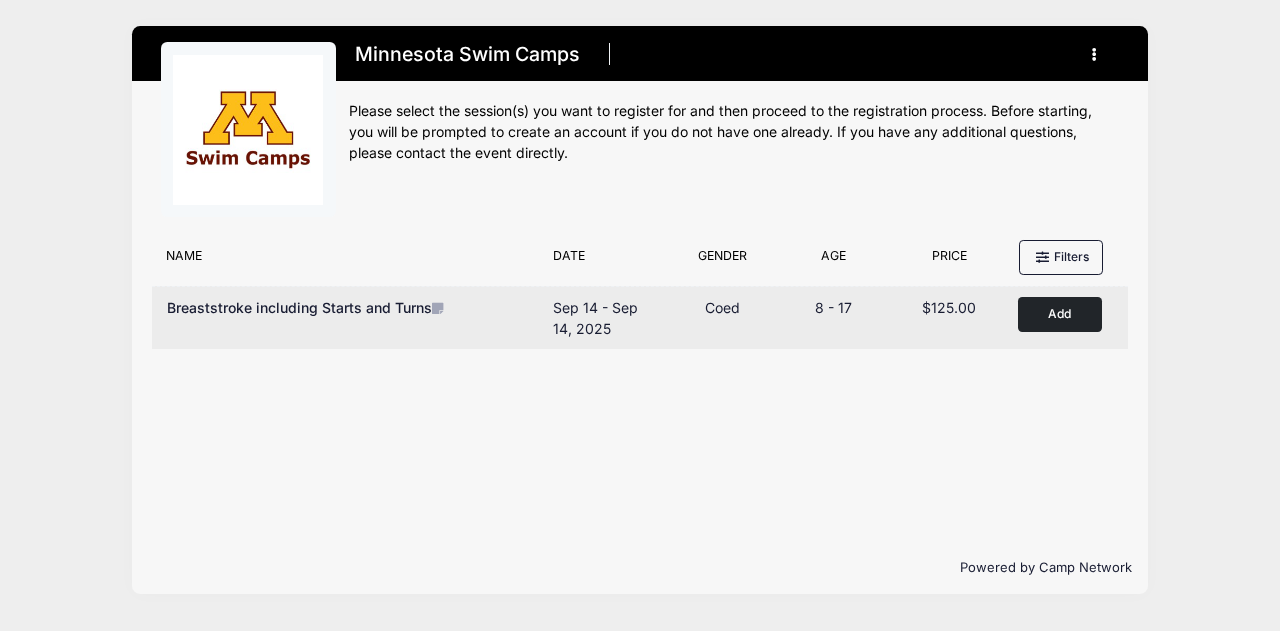 click on "Breaststroke including Starts and Turns
Sep 14 - Sep 14, 2025
Sep 14 - Sep 14, 2025
Coed
8 - 17
$125.00
( ) Added
Add" at bounding box center (640, 317) 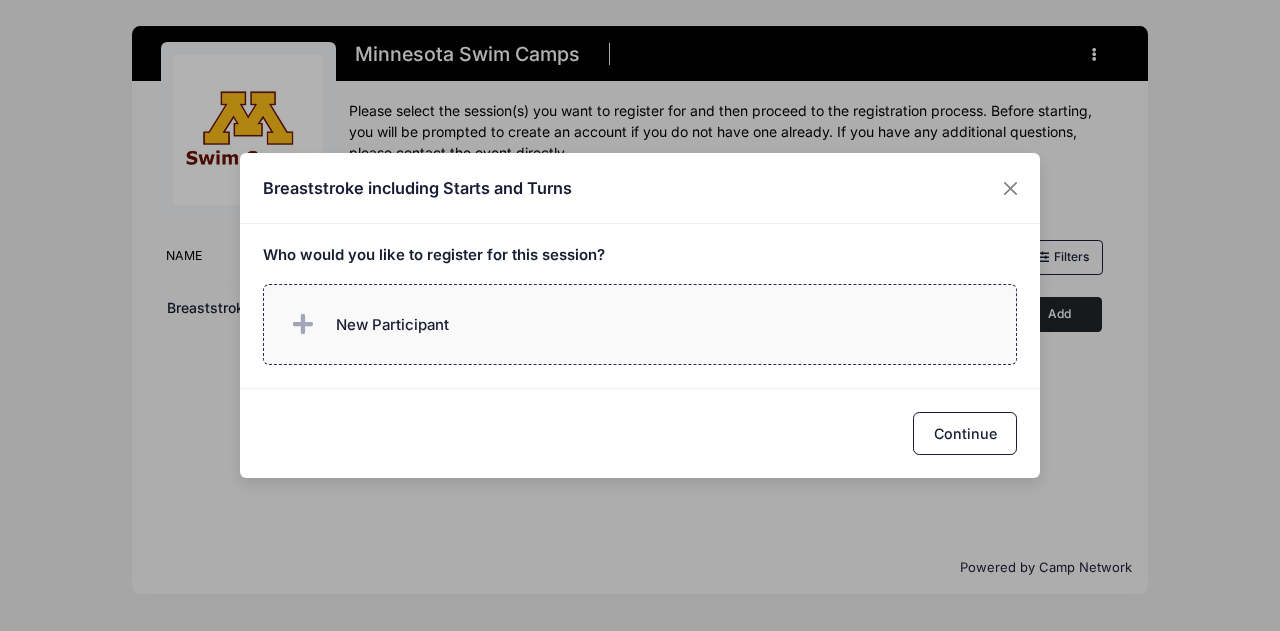 click on "New Participant" at bounding box center [392, 325] 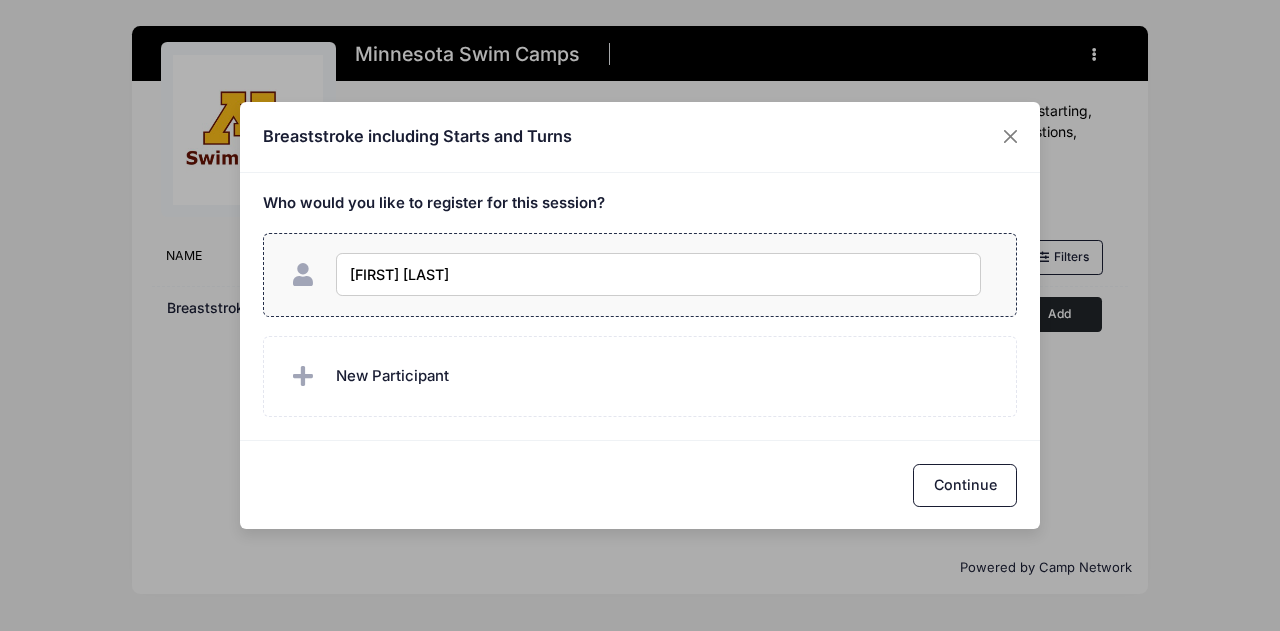 type on "[FIRST] [LAST]" 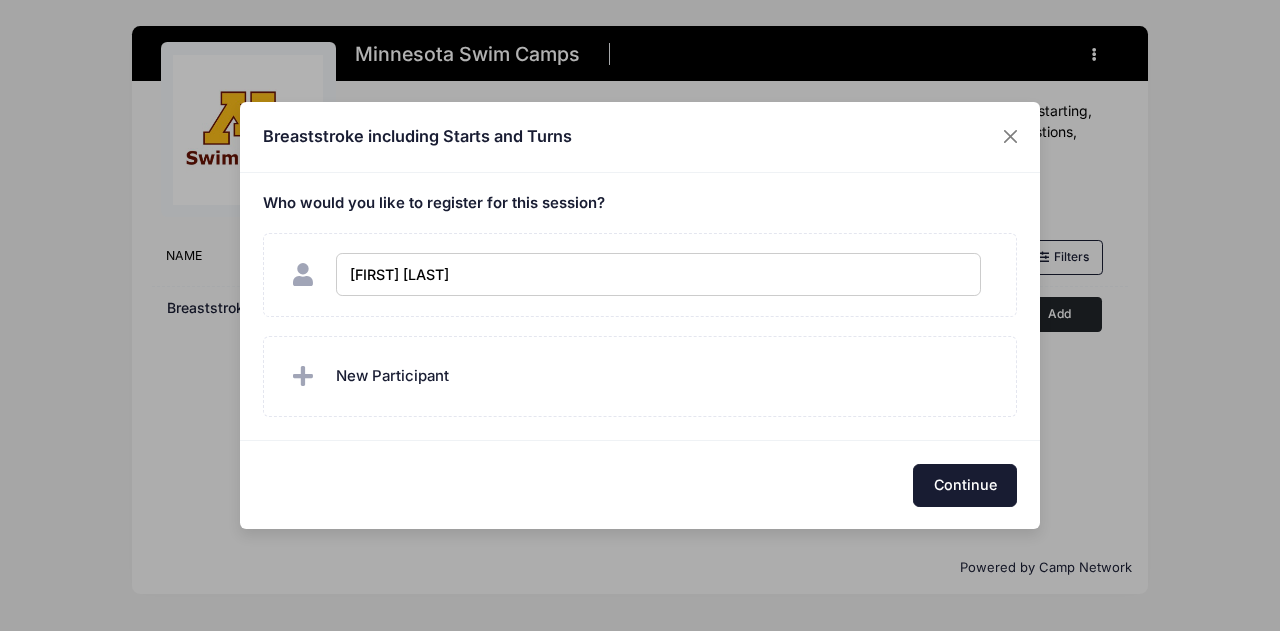 checkbox on "true" 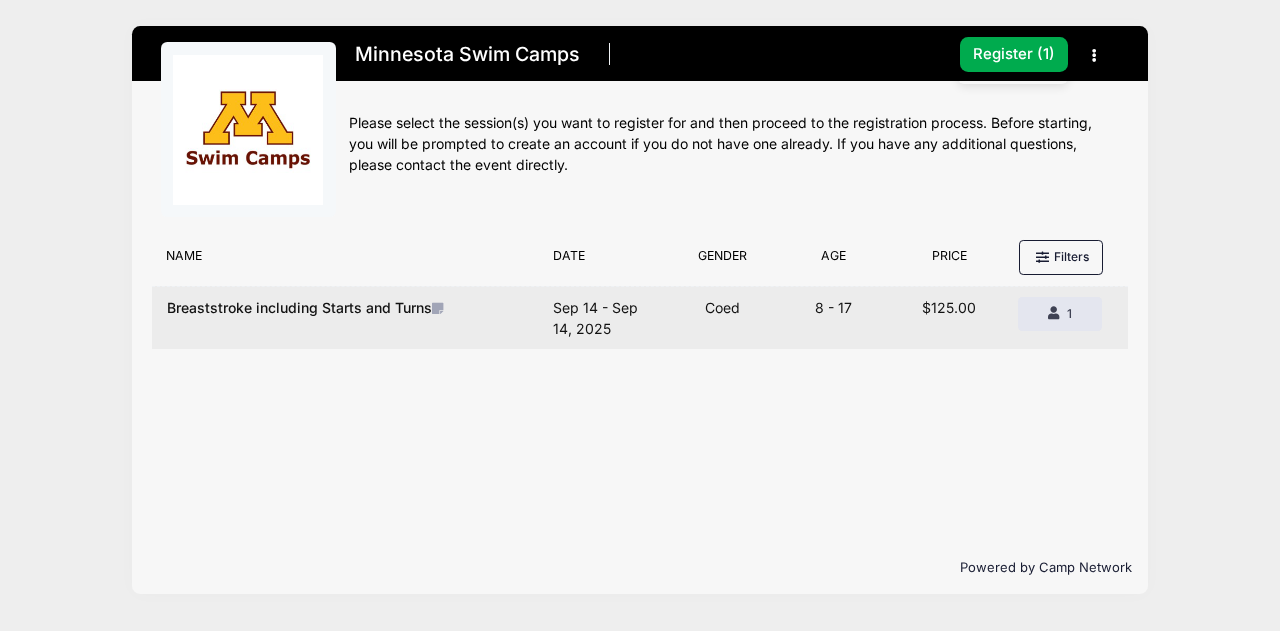 click on "Breaststroke including Starts and Turns" at bounding box center [350, 307] 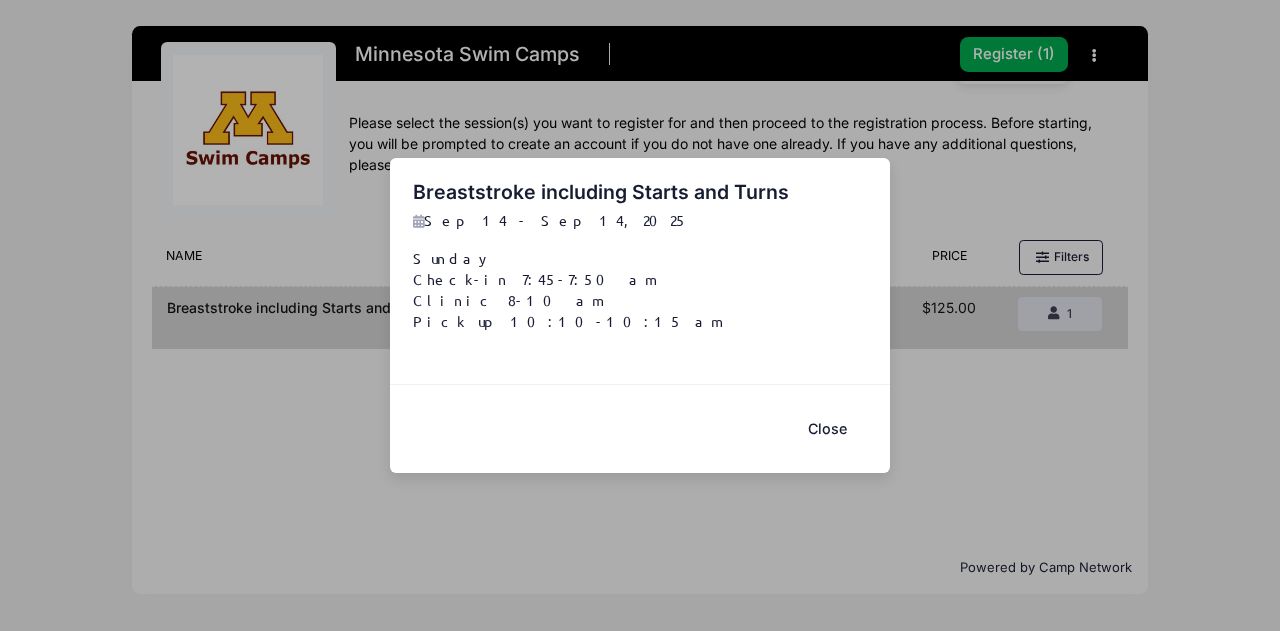 click on "Close" at bounding box center (827, 428) 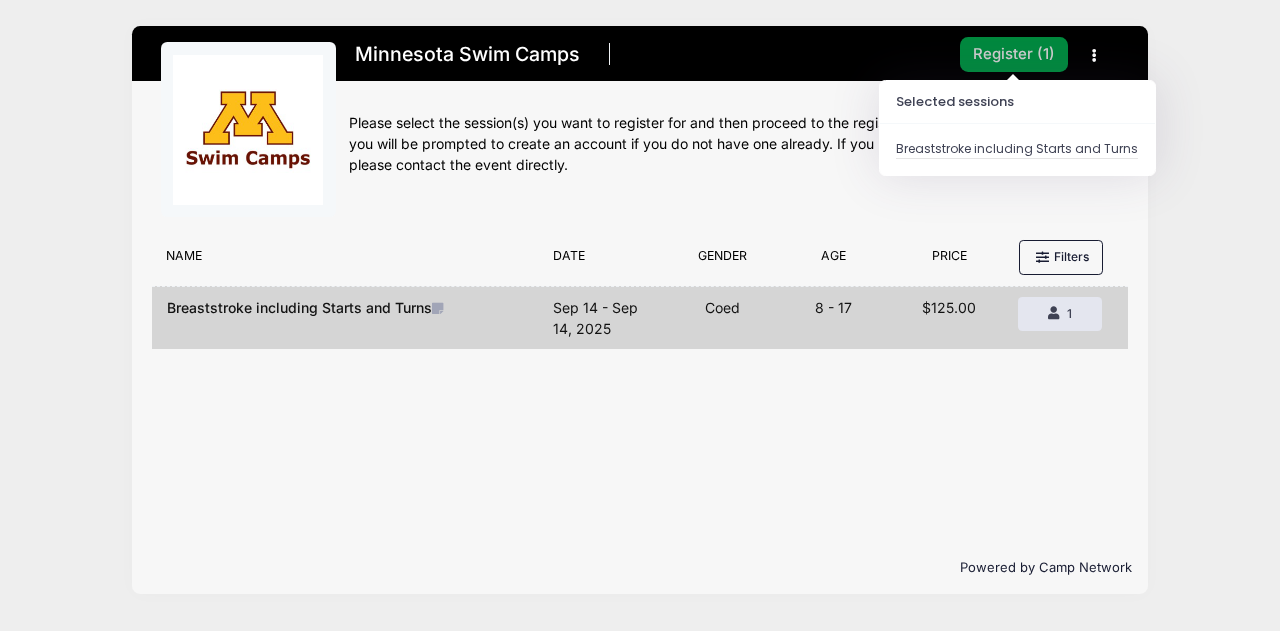 click on "Register ( 1 )" at bounding box center (1014, 54) 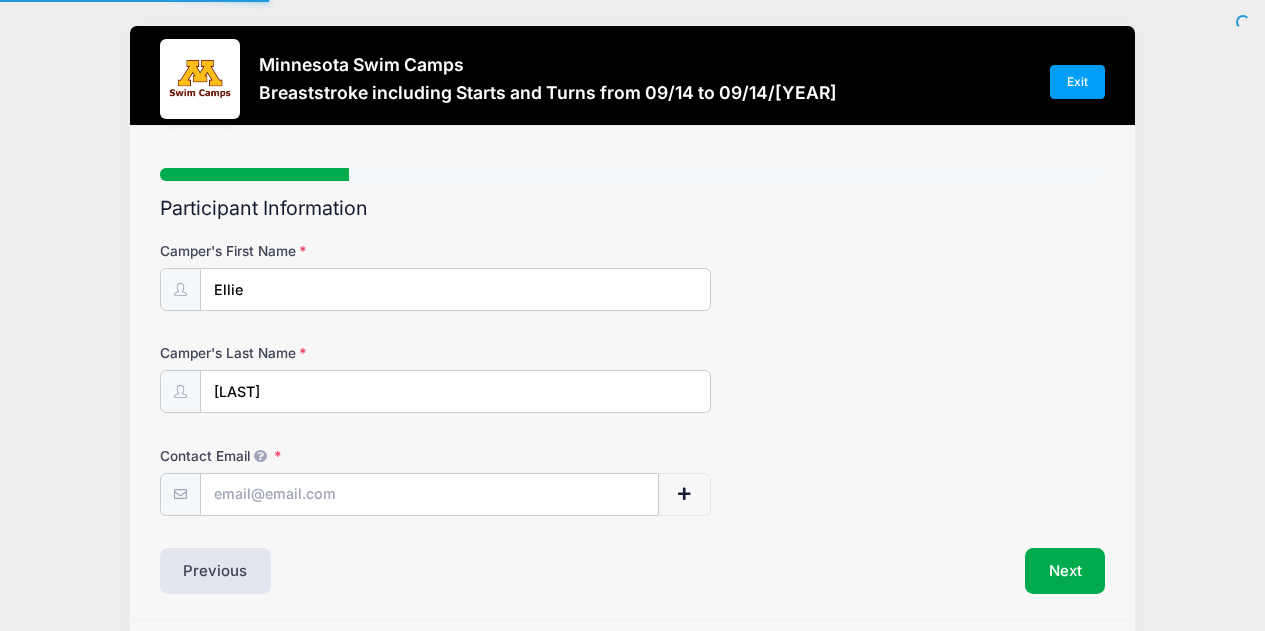 scroll, scrollTop: 0, scrollLeft: 0, axis: both 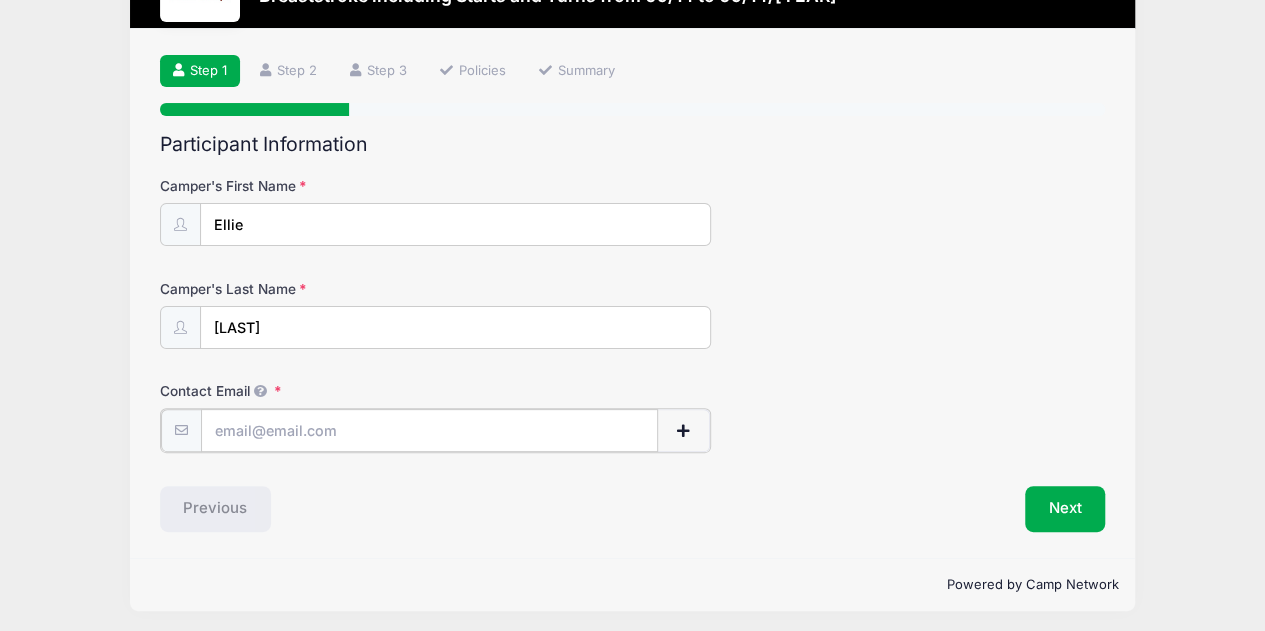 click on "Contact Email" at bounding box center [430, 430] 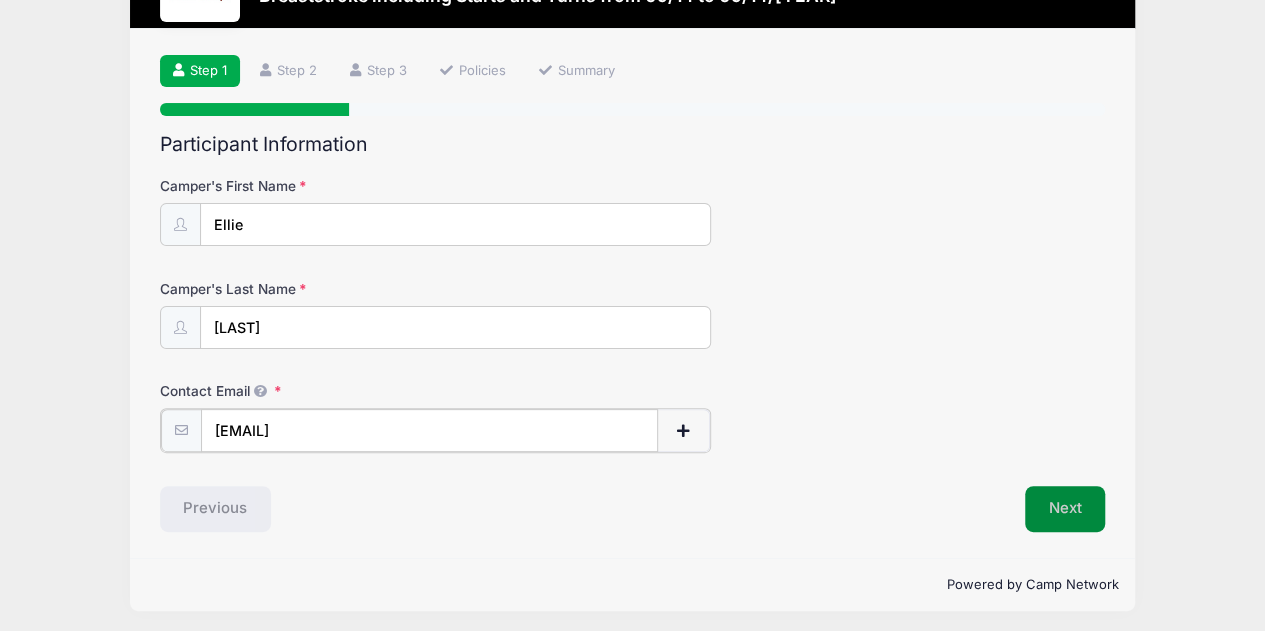 type on "cmflessert@gmail.com" 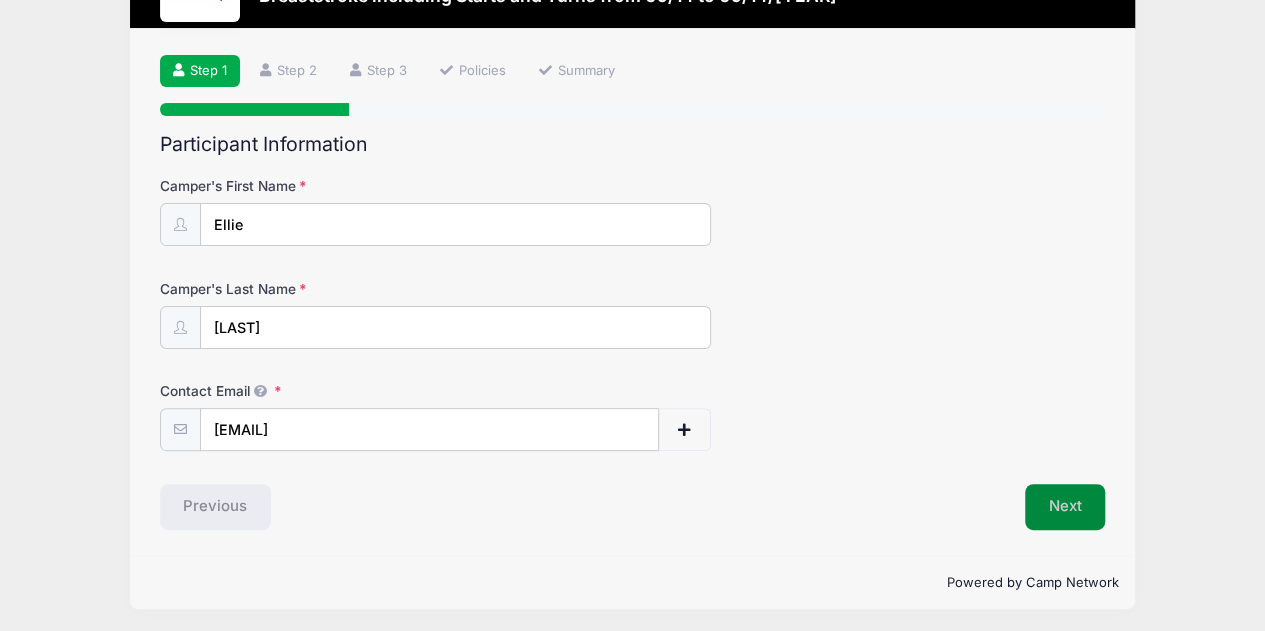 click on "Next" at bounding box center [1065, 507] 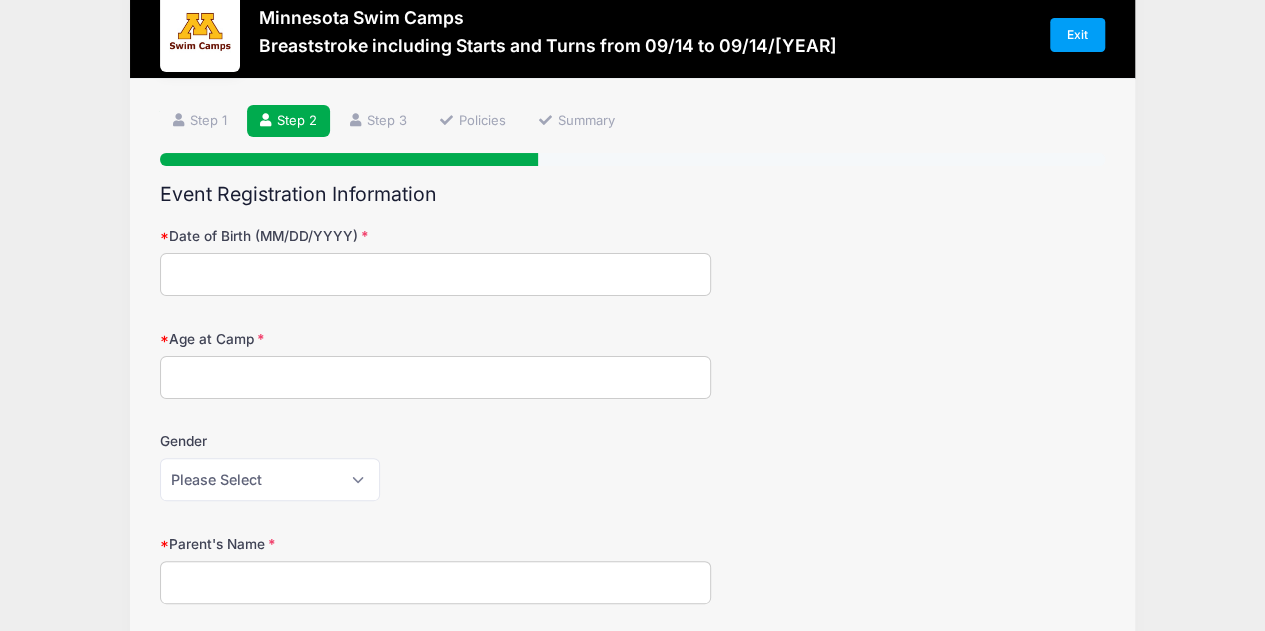 scroll, scrollTop: 0, scrollLeft: 0, axis: both 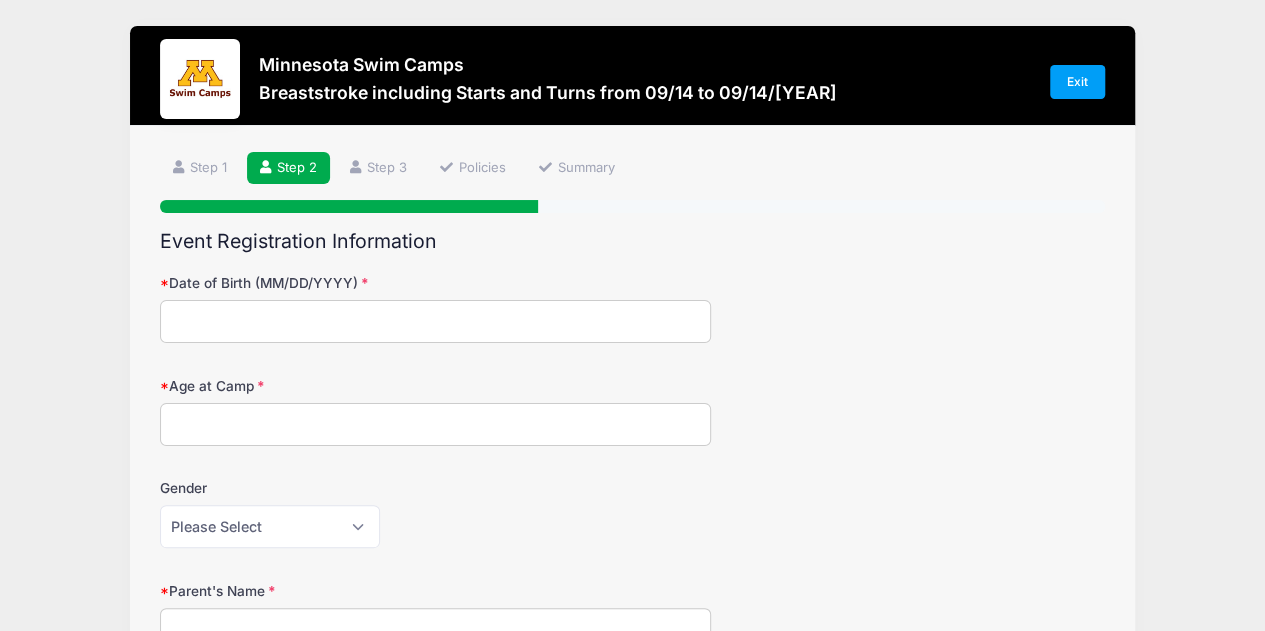 click on "Date of Birth (MM/DD/YYYY)" at bounding box center [436, 321] 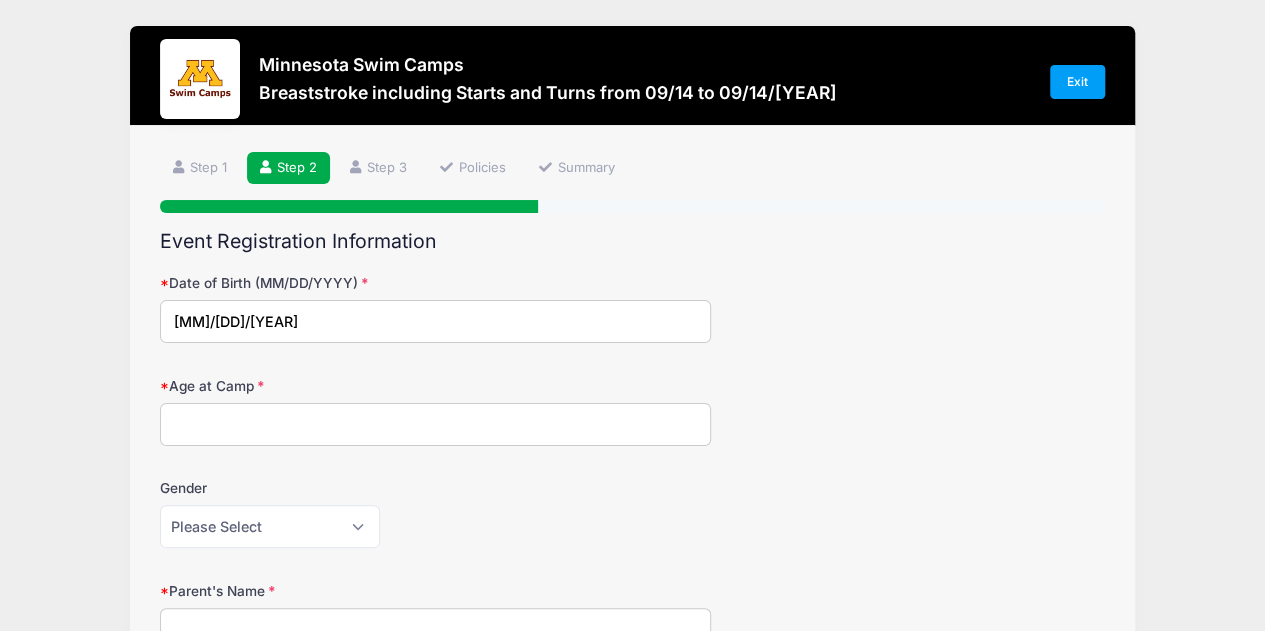 type on "03172015" 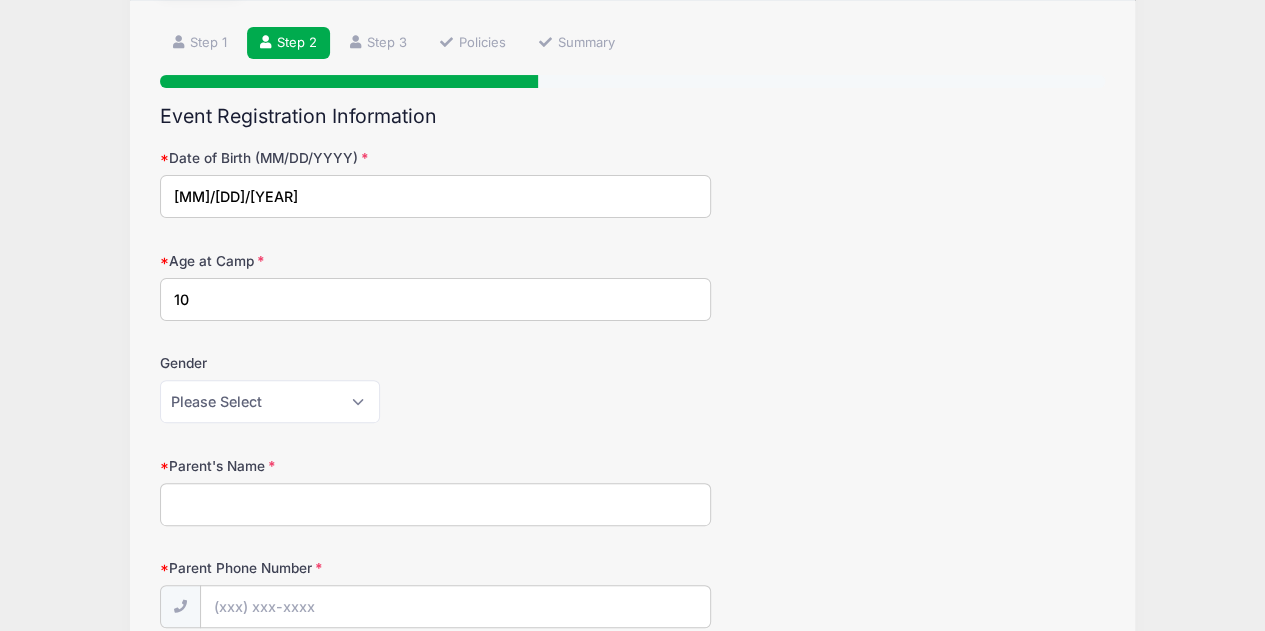 scroll, scrollTop: 126, scrollLeft: 0, axis: vertical 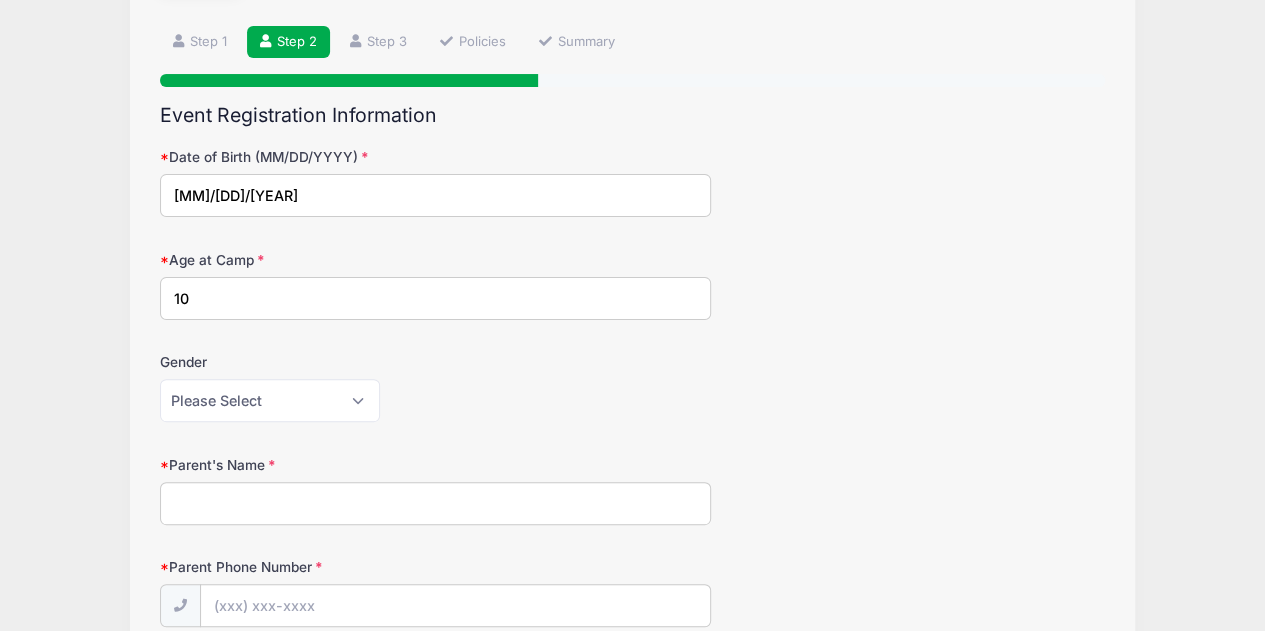 type on "10" 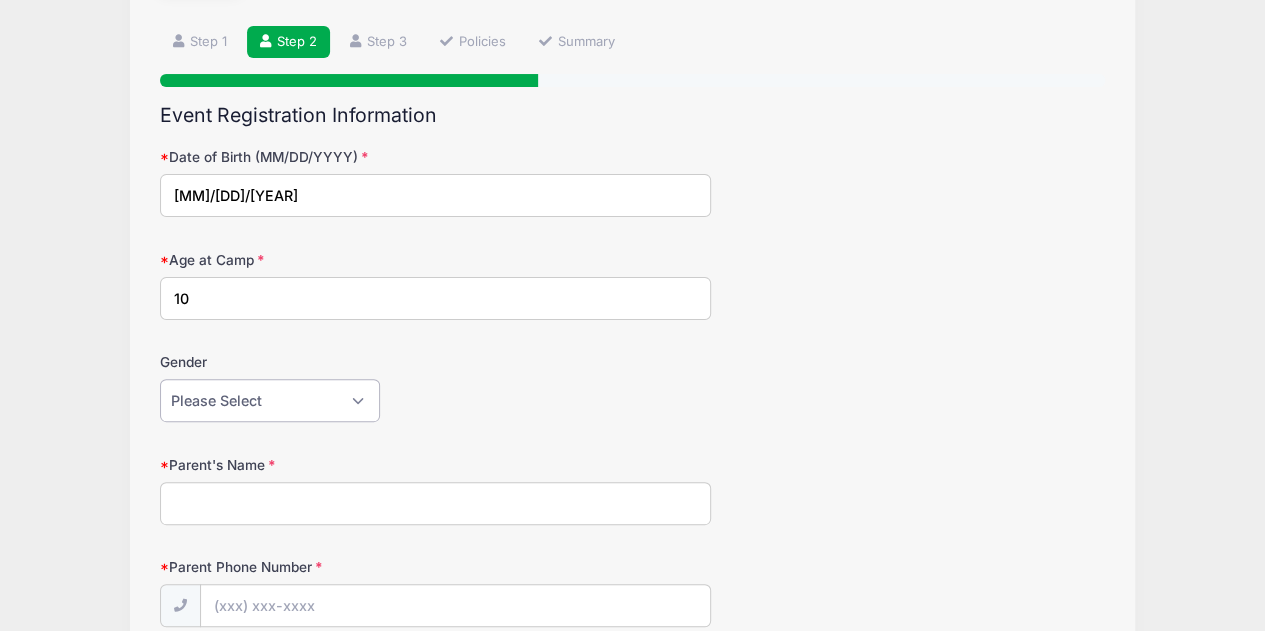 click on "Please Select Female
Male" at bounding box center (270, 400) 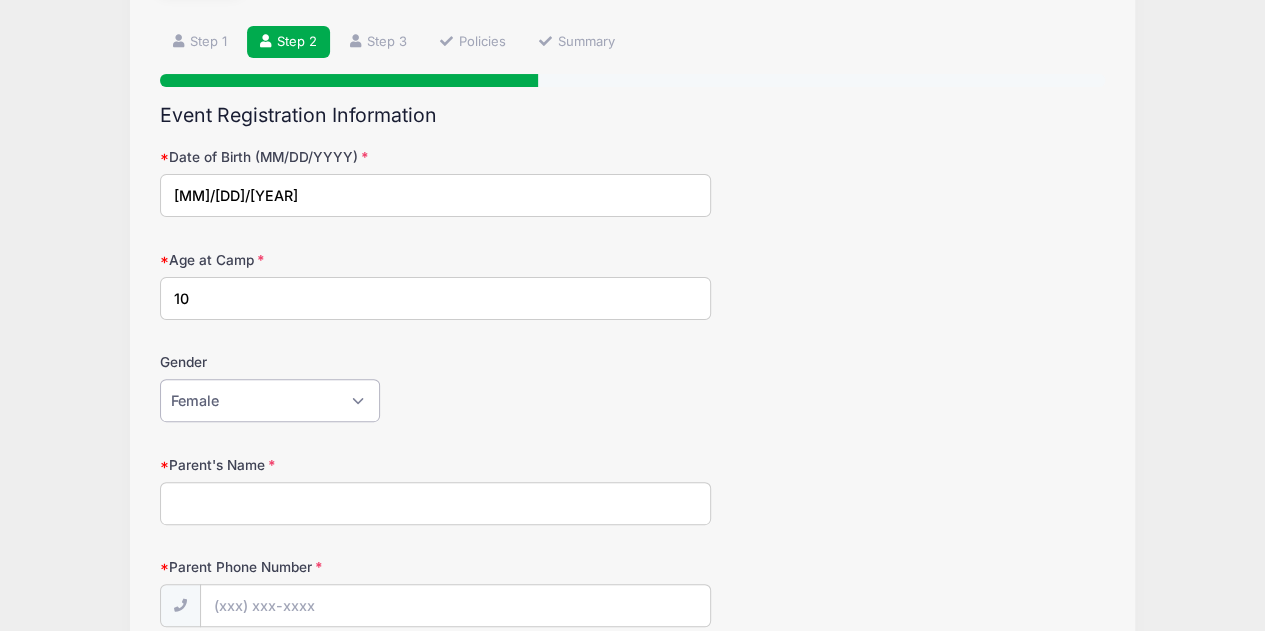click on "Please Select Female
Male" at bounding box center (270, 400) 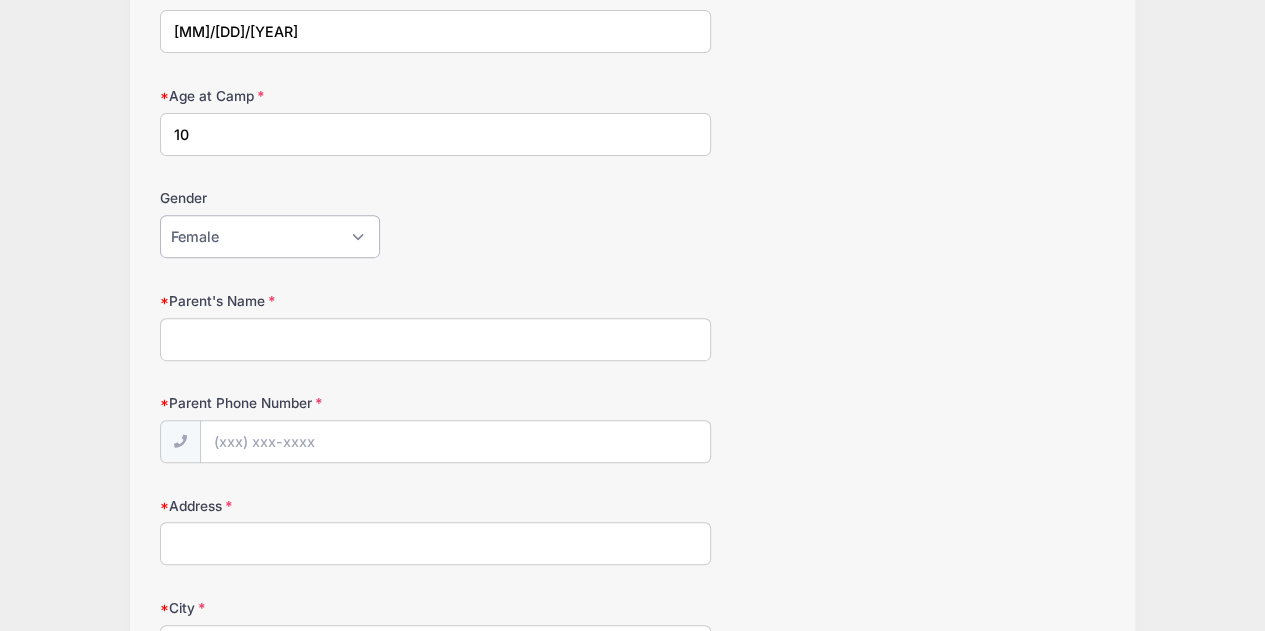 scroll, scrollTop: 294, scrollLeft: 0, axis: vertical 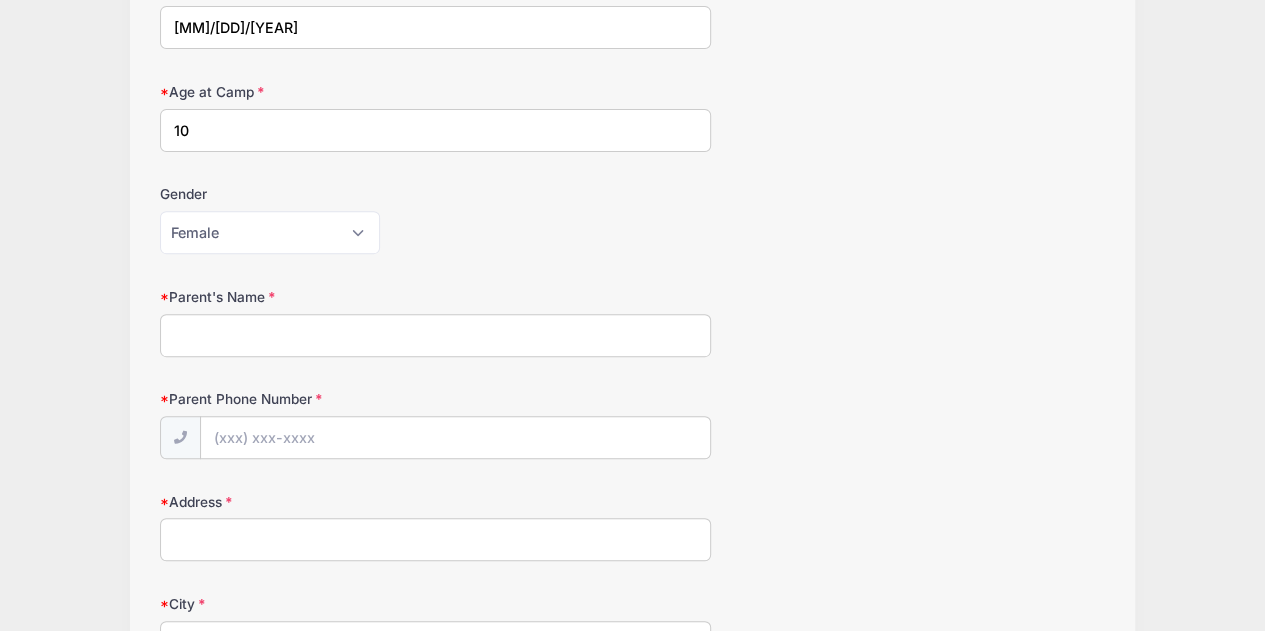 click on "Parent's Name" at bounding box center [436, 335] 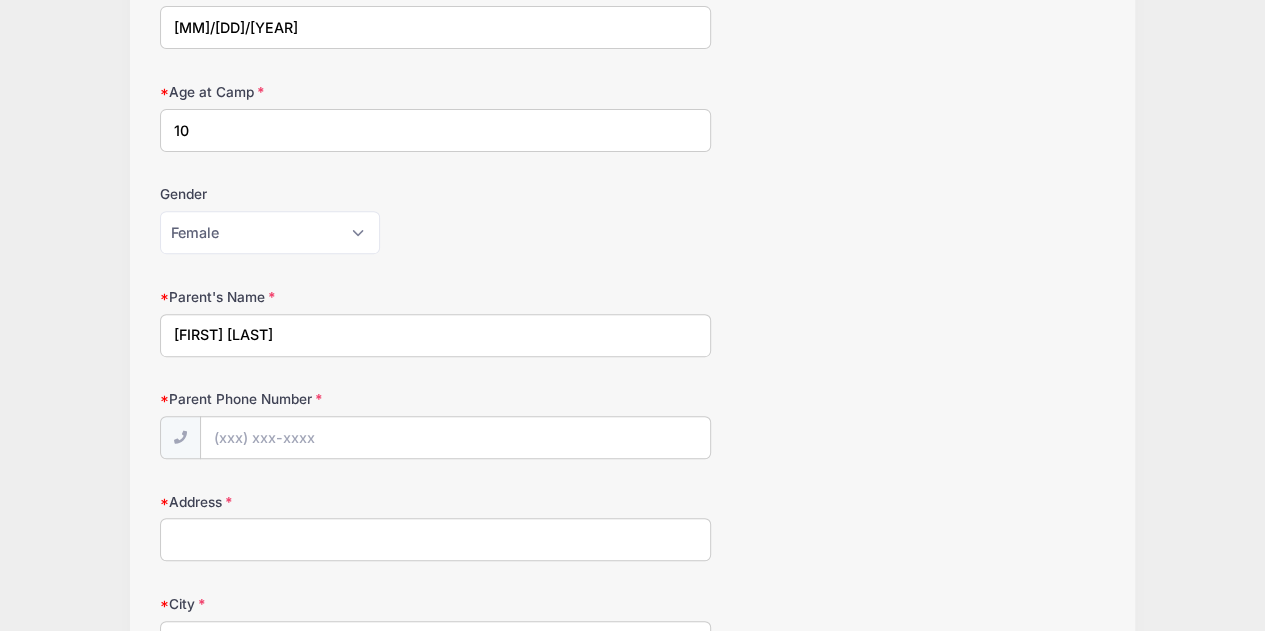 type on "[FIRST] [LAST]" 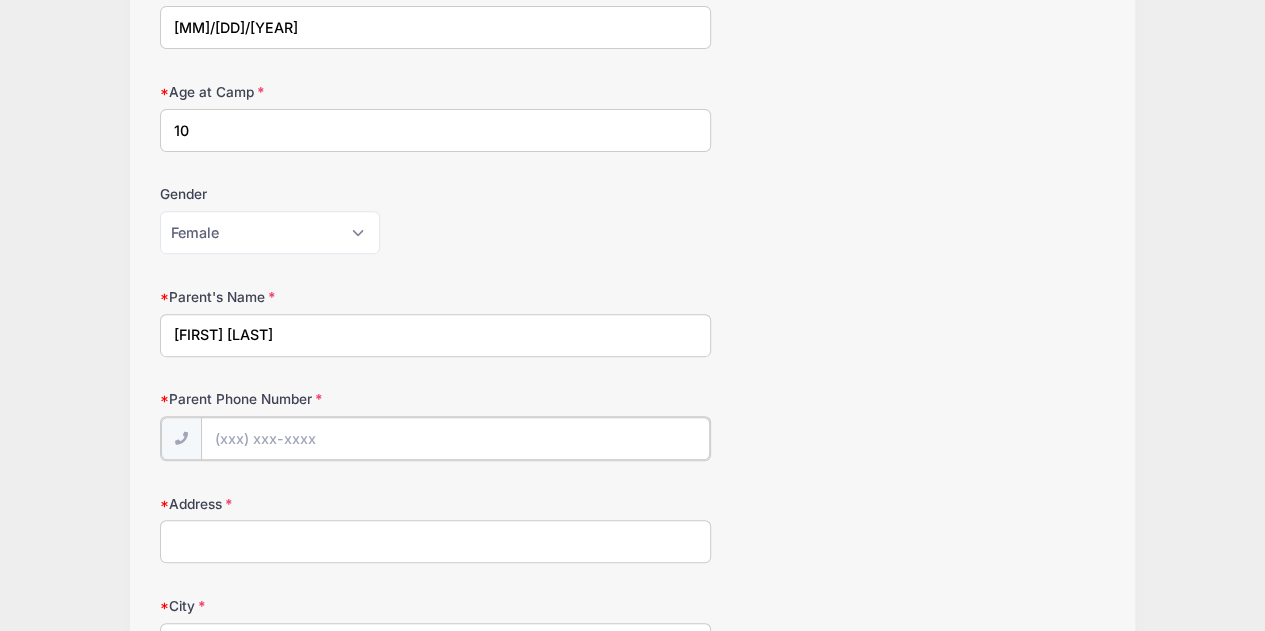 click on "Parent Phone Number" at bounding box center (456, 438) 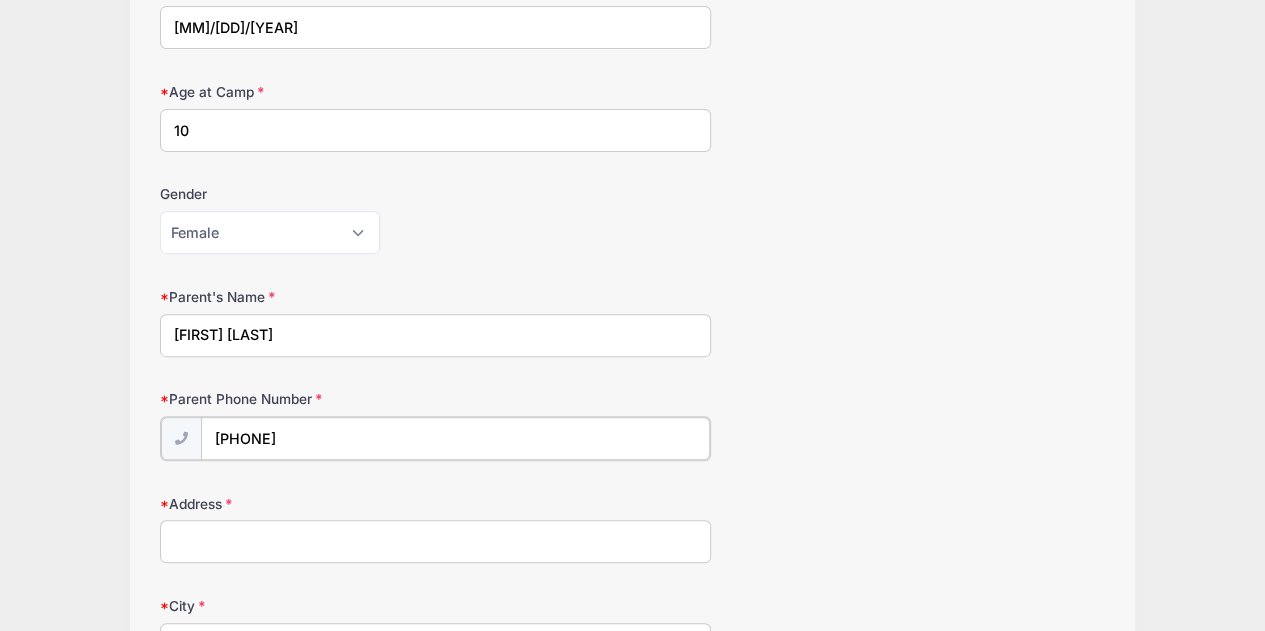 type on "(715) 820-1827" 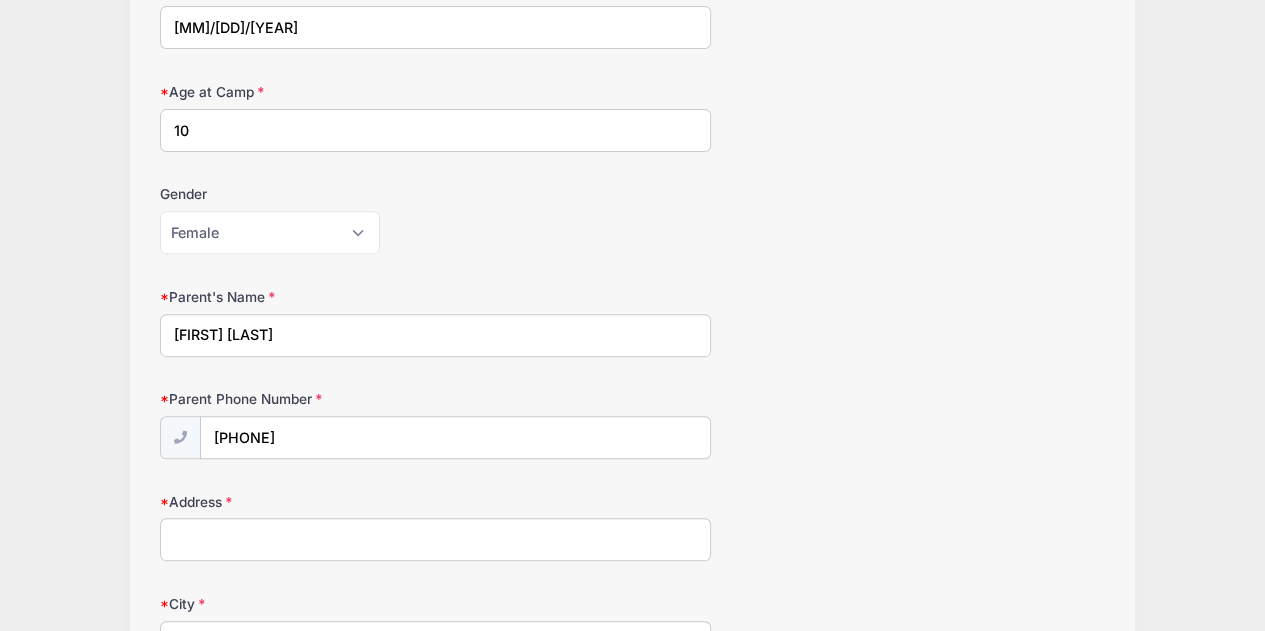 click on "Address" at bounding box center [436, 539] 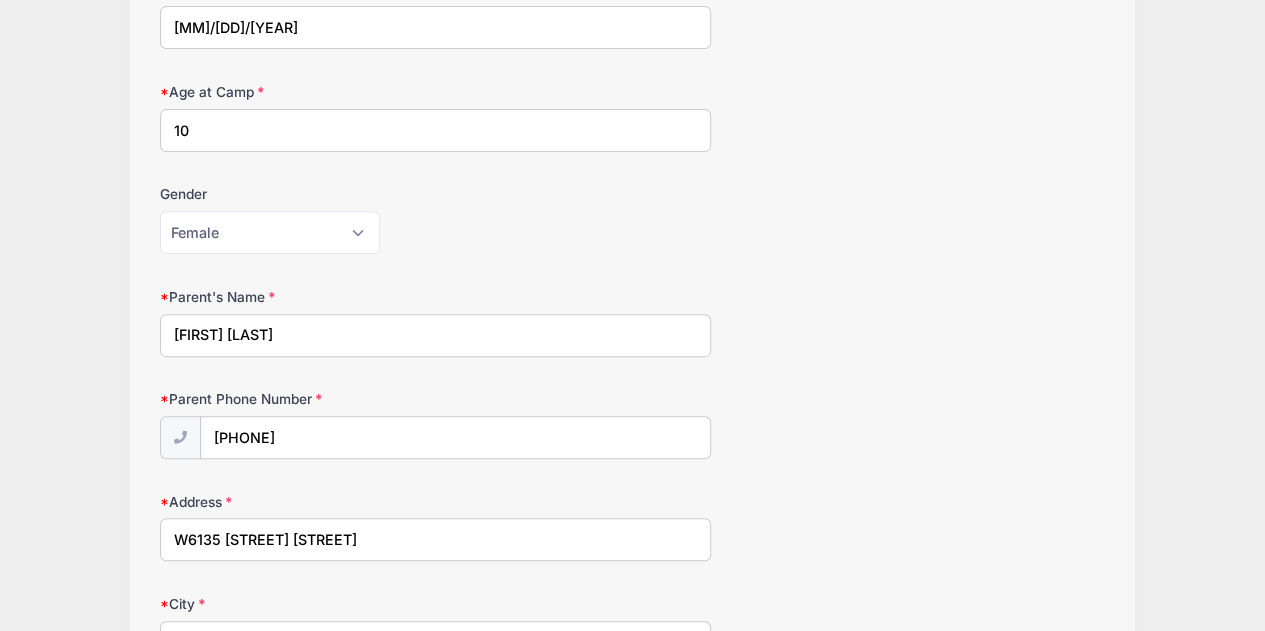 type on "W6135 Big Elk Rd" 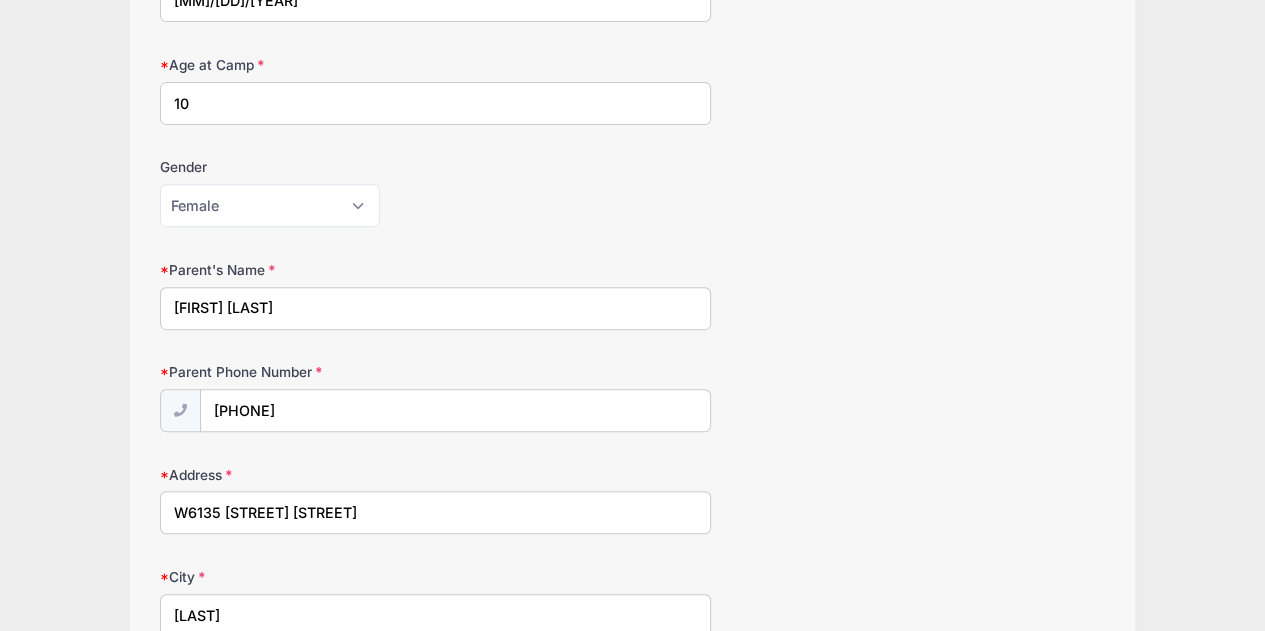 type on "Phillips" 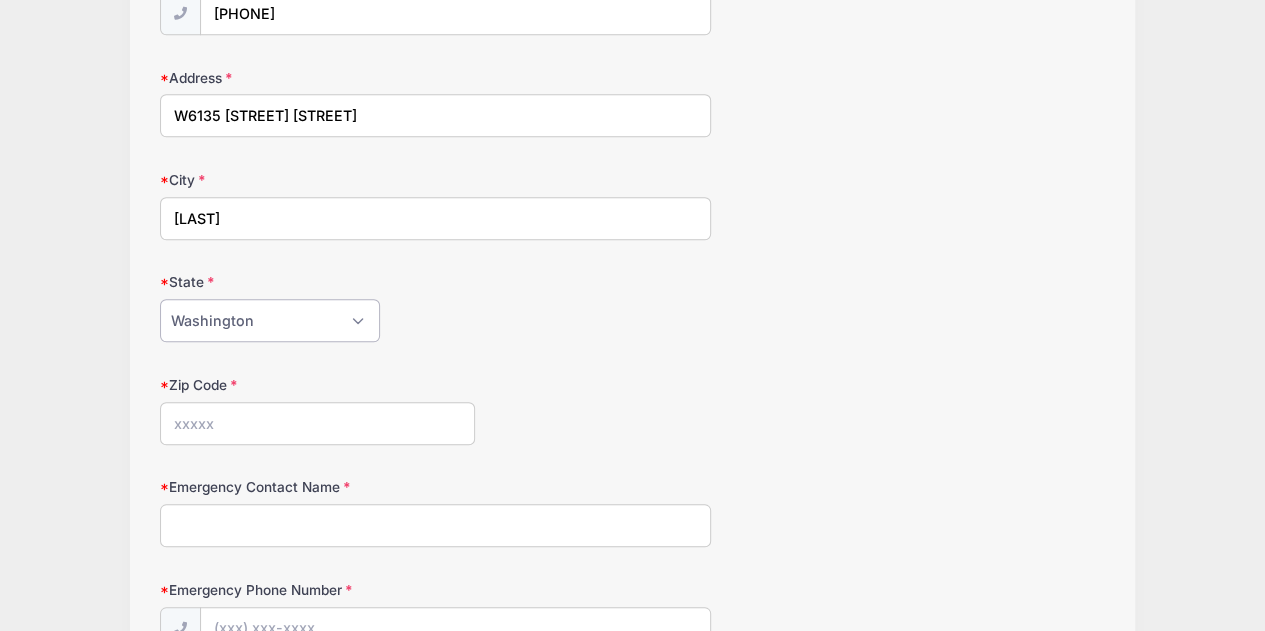 select on "WI" 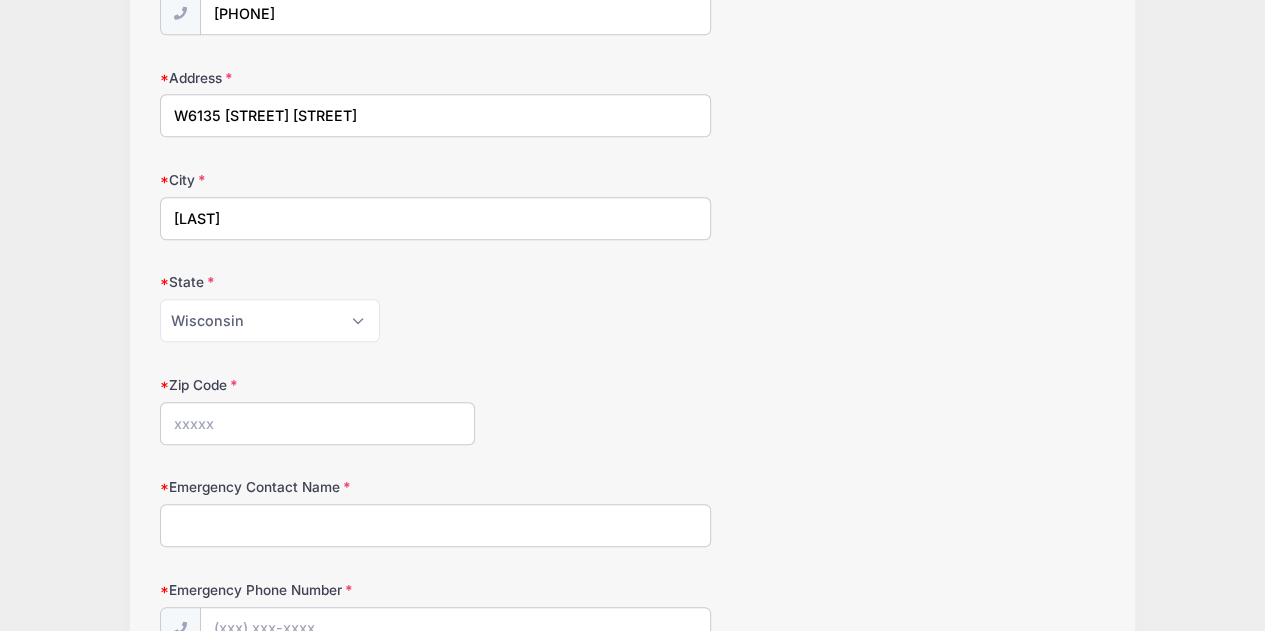 click on "Zip Code" at bounding box center (317, 423) 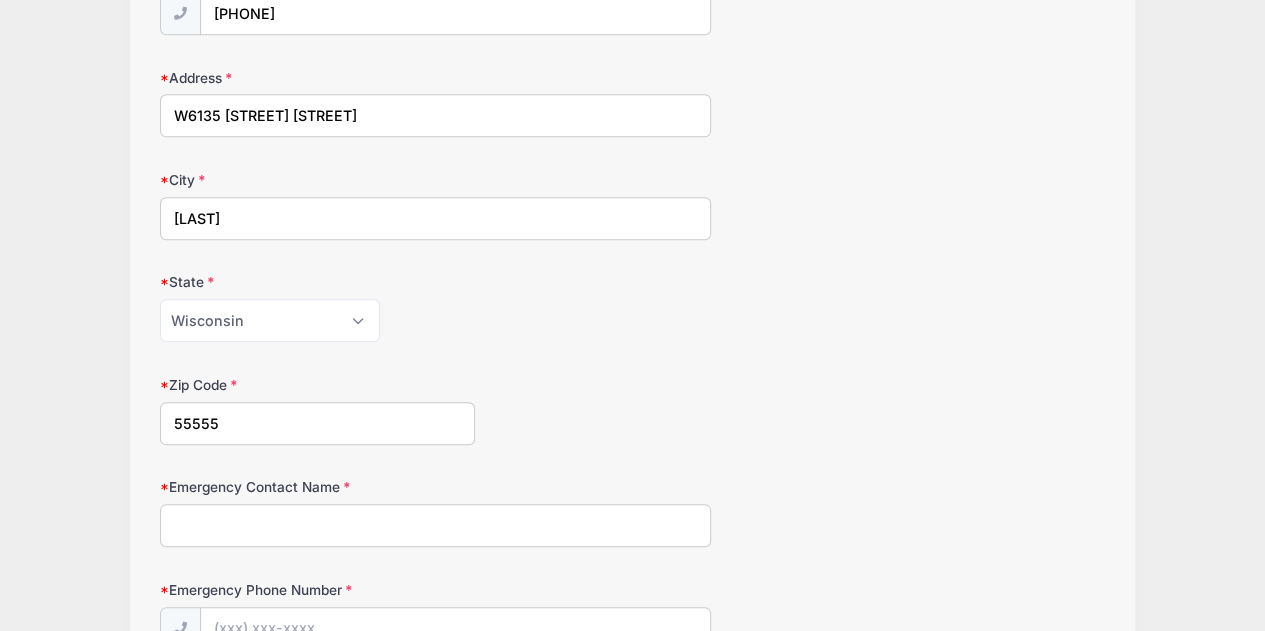 type on "54555" 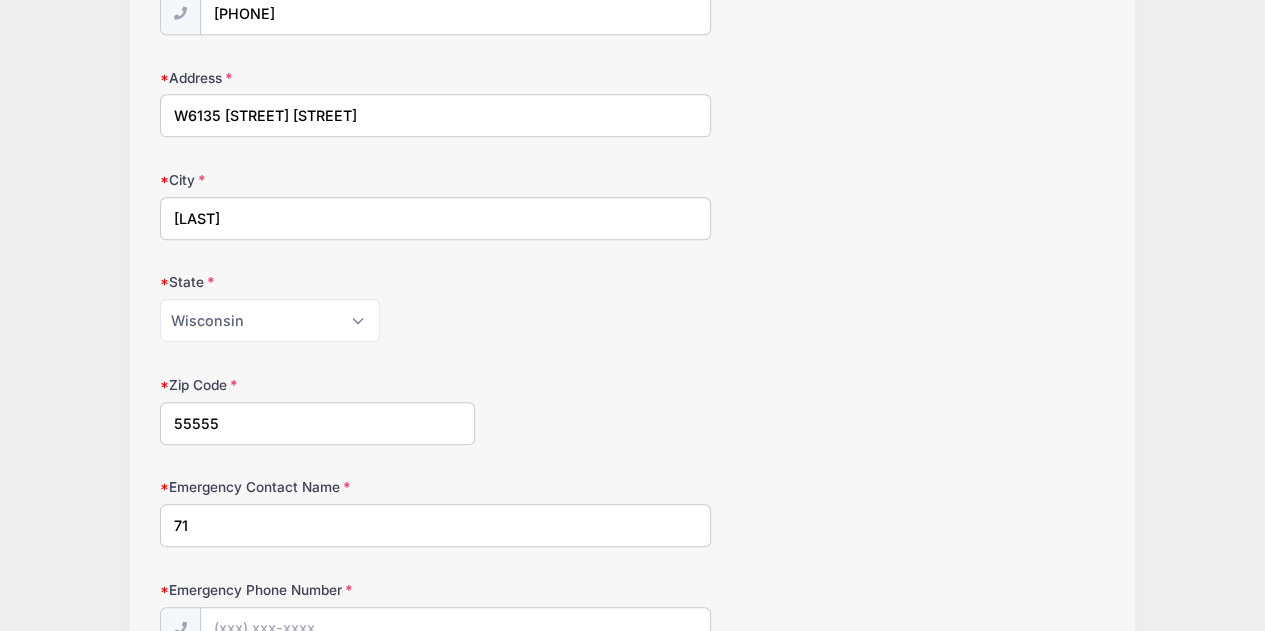 type on "7" 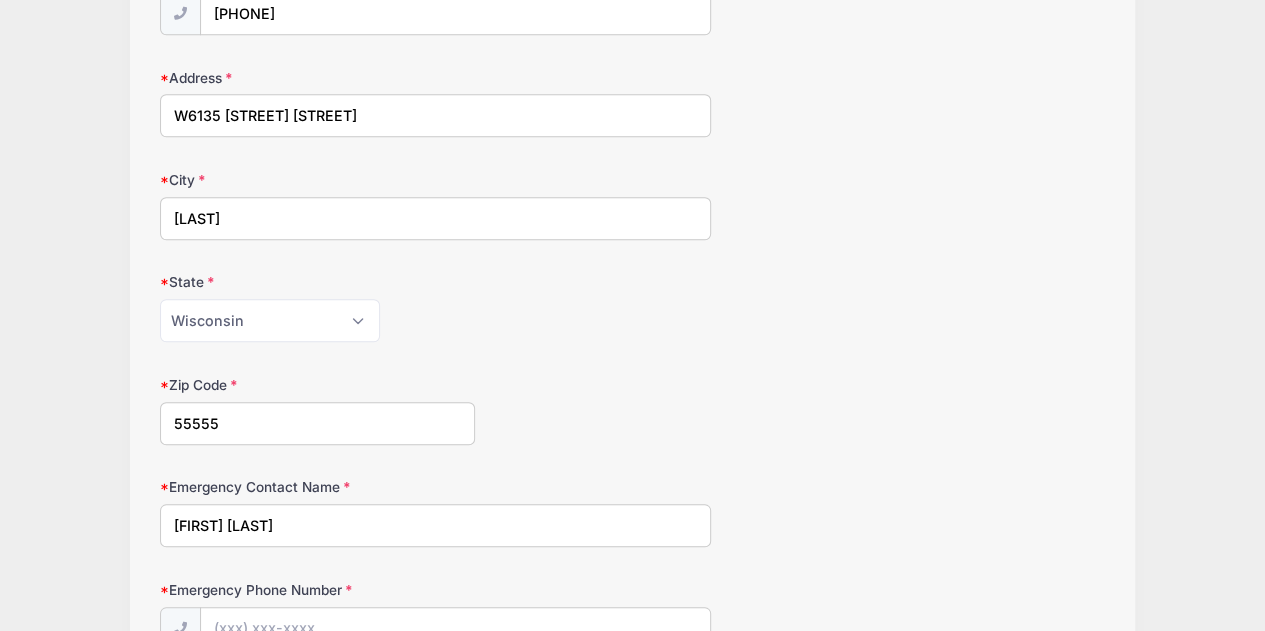 type on "[FIRST] [LAST]" 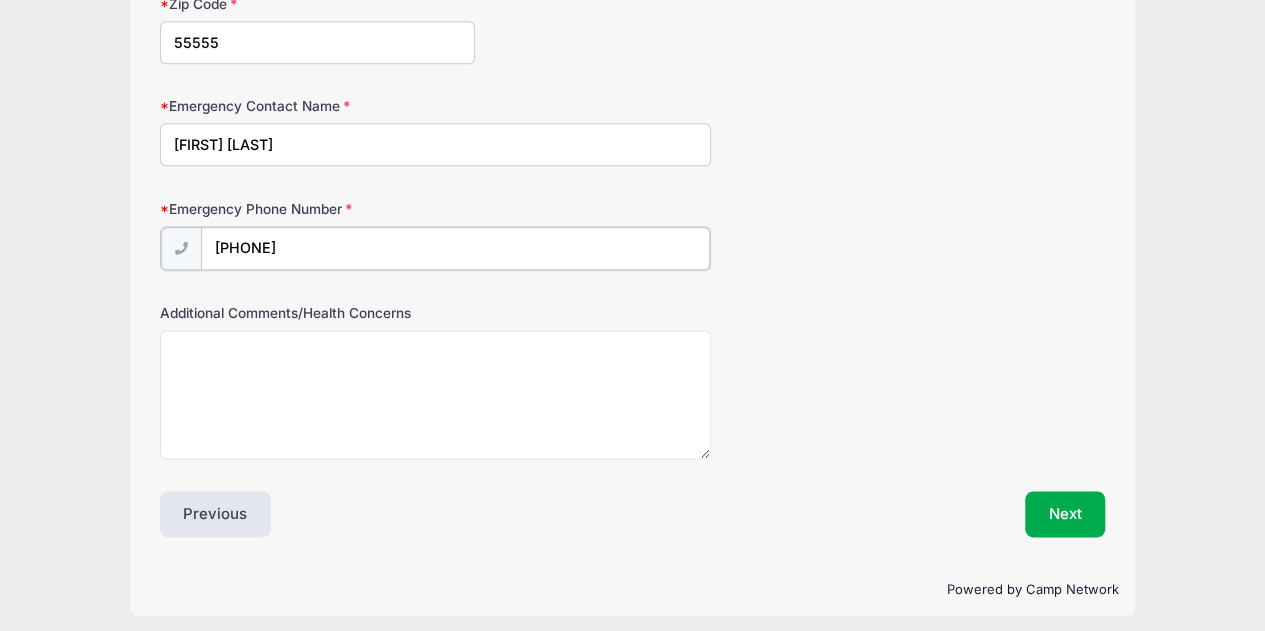 scroll, scrollTop: 1100, scrollLeft: 0, axis: vertical 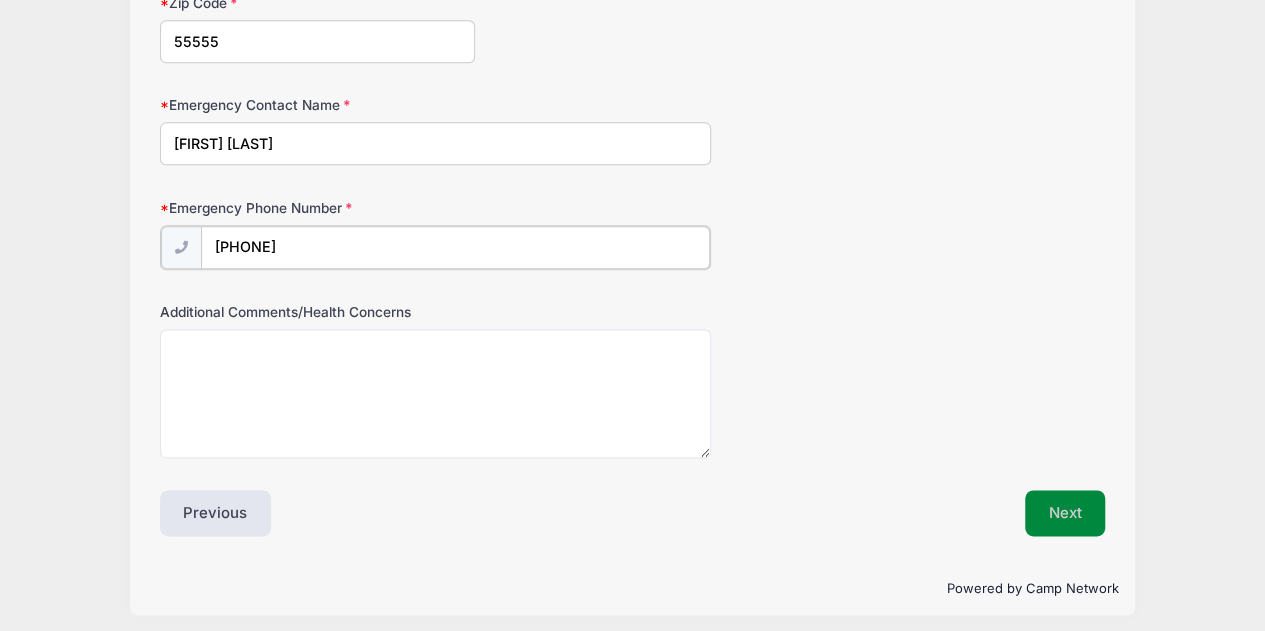 type on "(715) 820-1827" 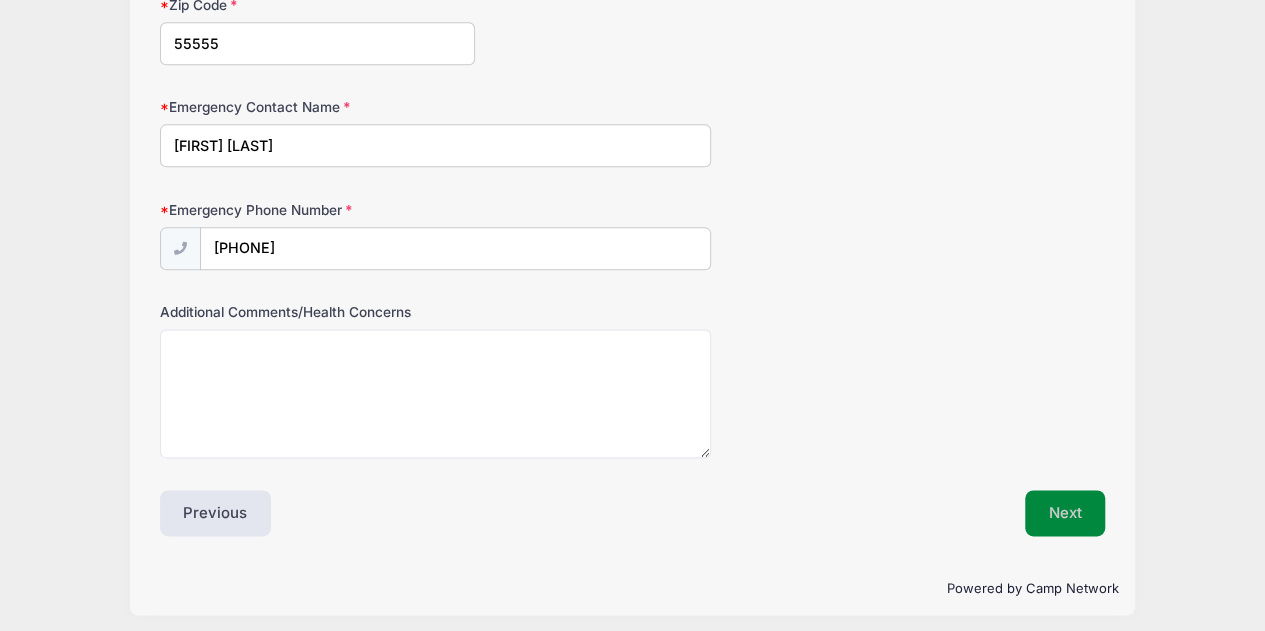 click on "Next" at bounding box center (1065, 513) 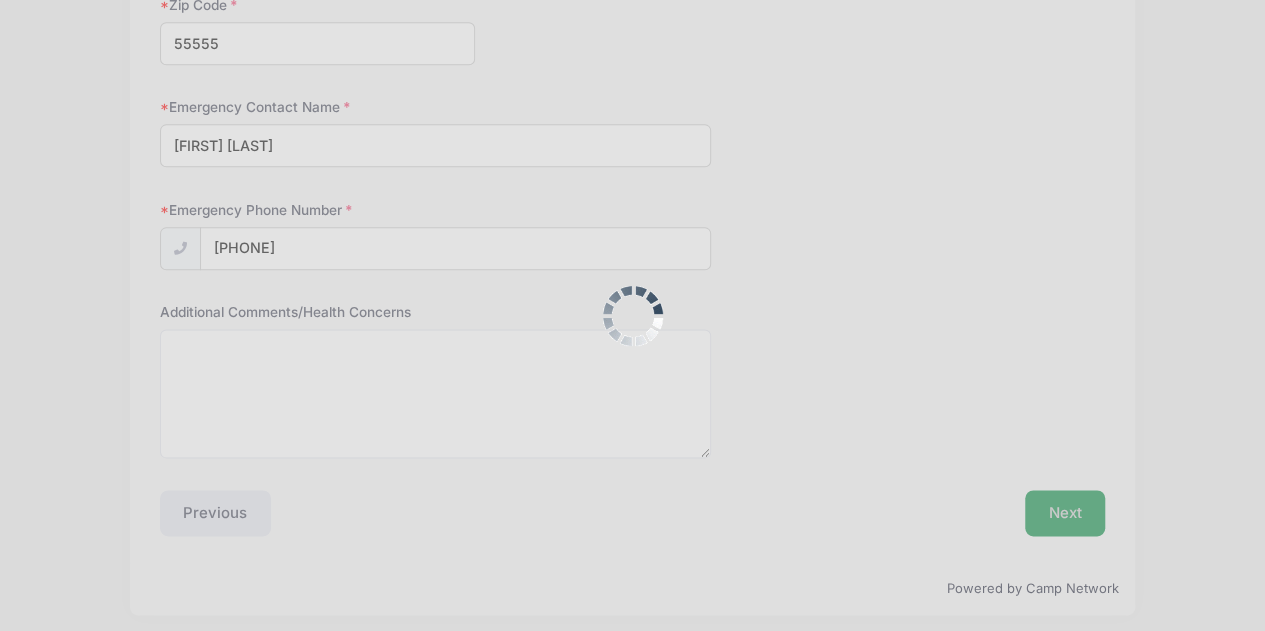 scroll, scrollTop: 0, scrollLeft: 0, axis: both 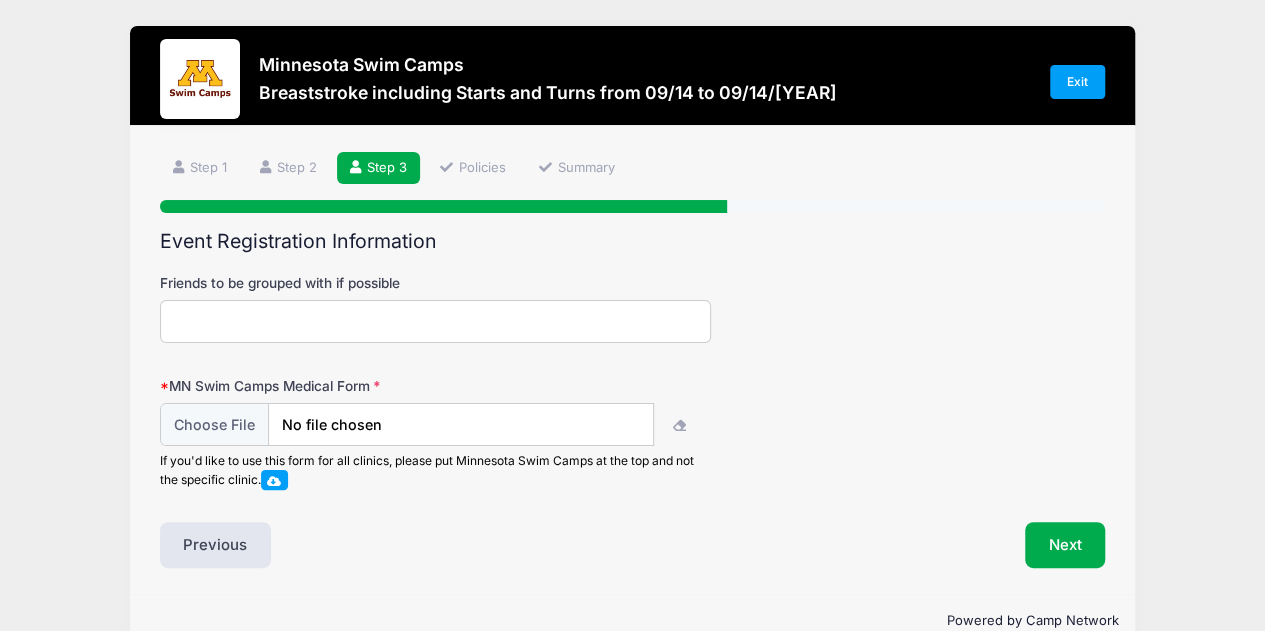 click on "Friends to be grouped with if possible" at bounding box center (436, 321) 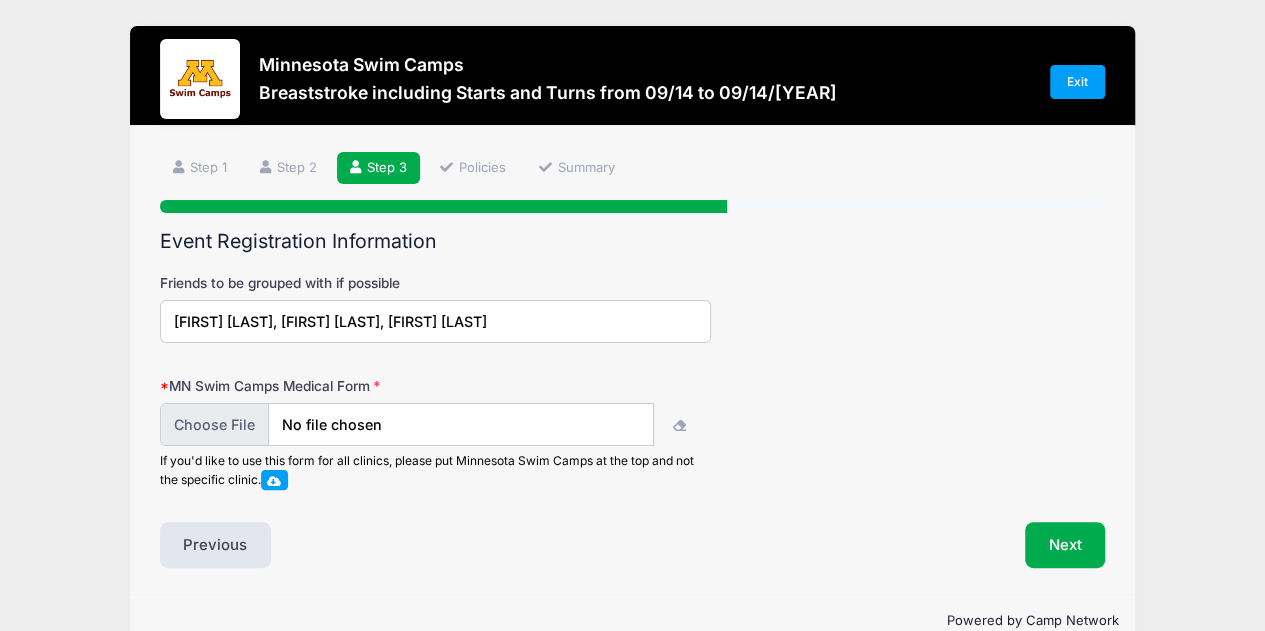 type on "Fiona Huggard, Ava Huggard, Scarlett Huggard" 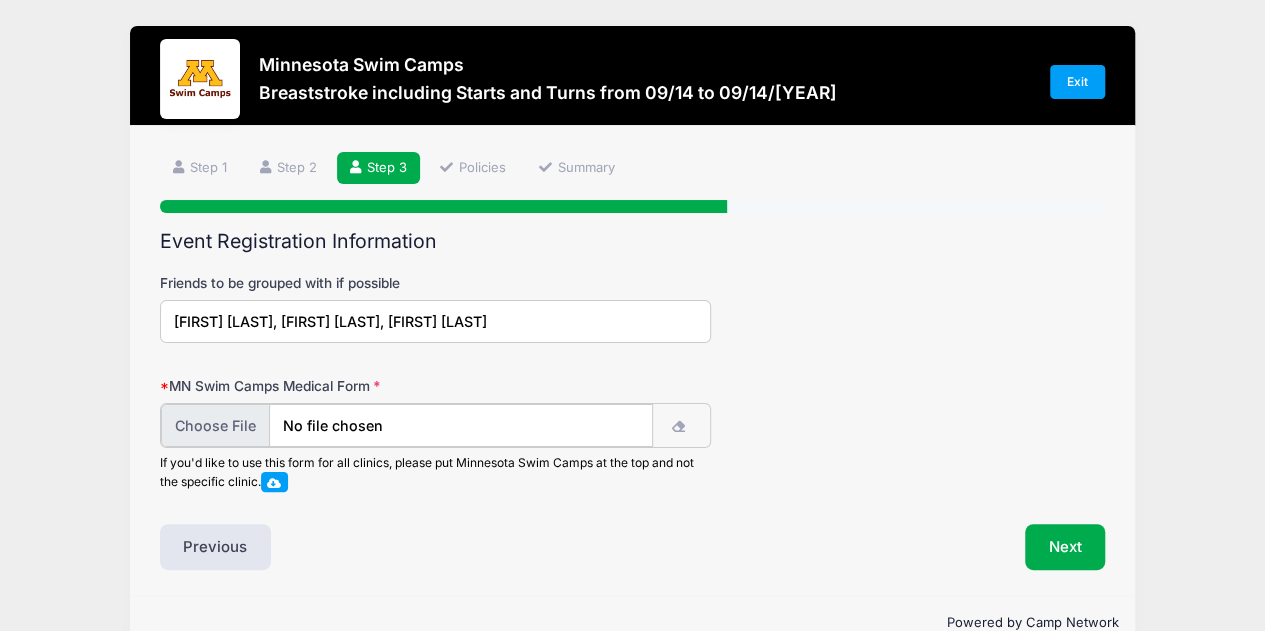 click at bounding box center (407, 425) 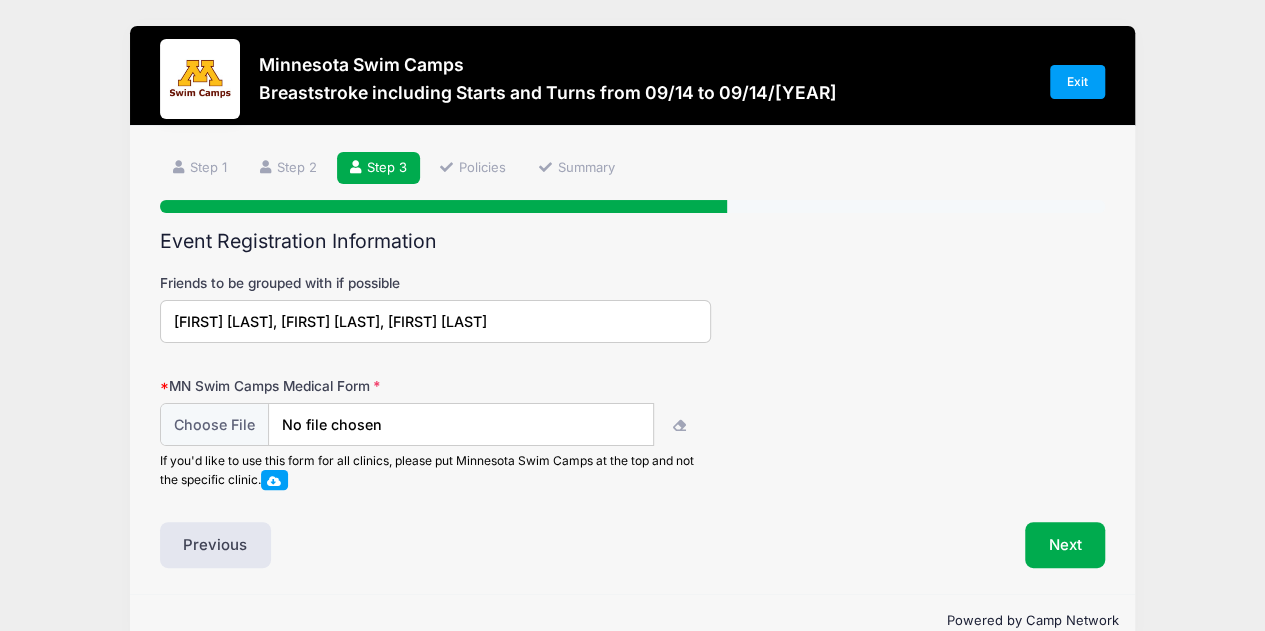 click at bounding box center [274, 480] 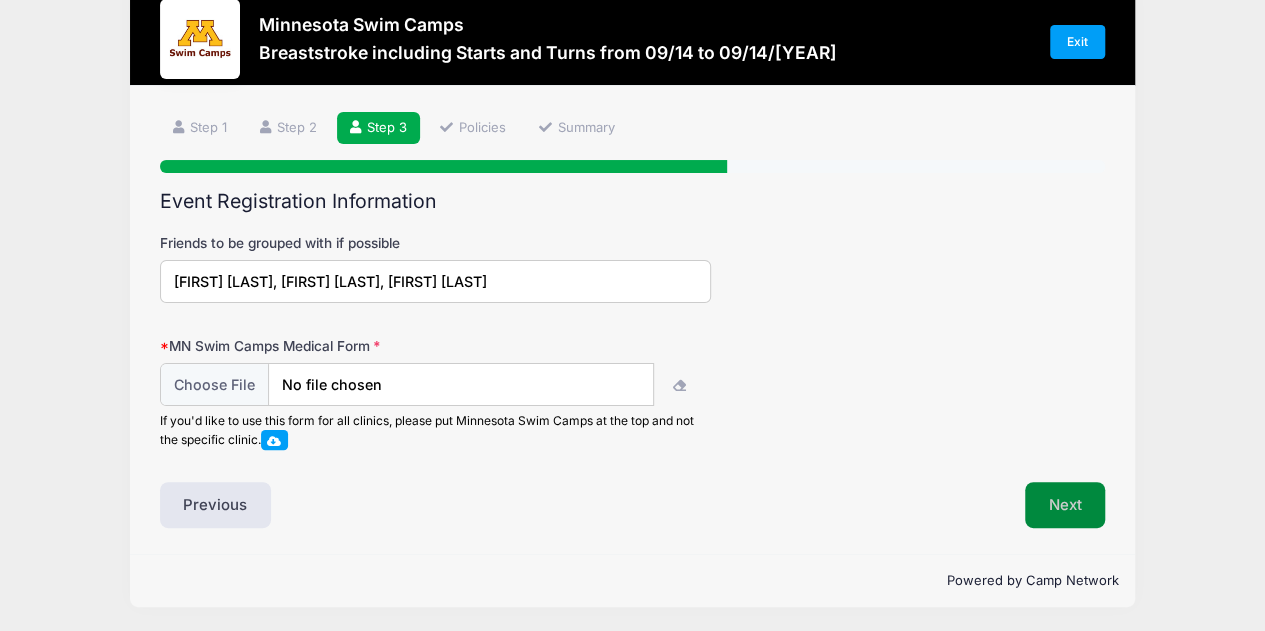 click on "Next" at bounding box center [1065, 505] 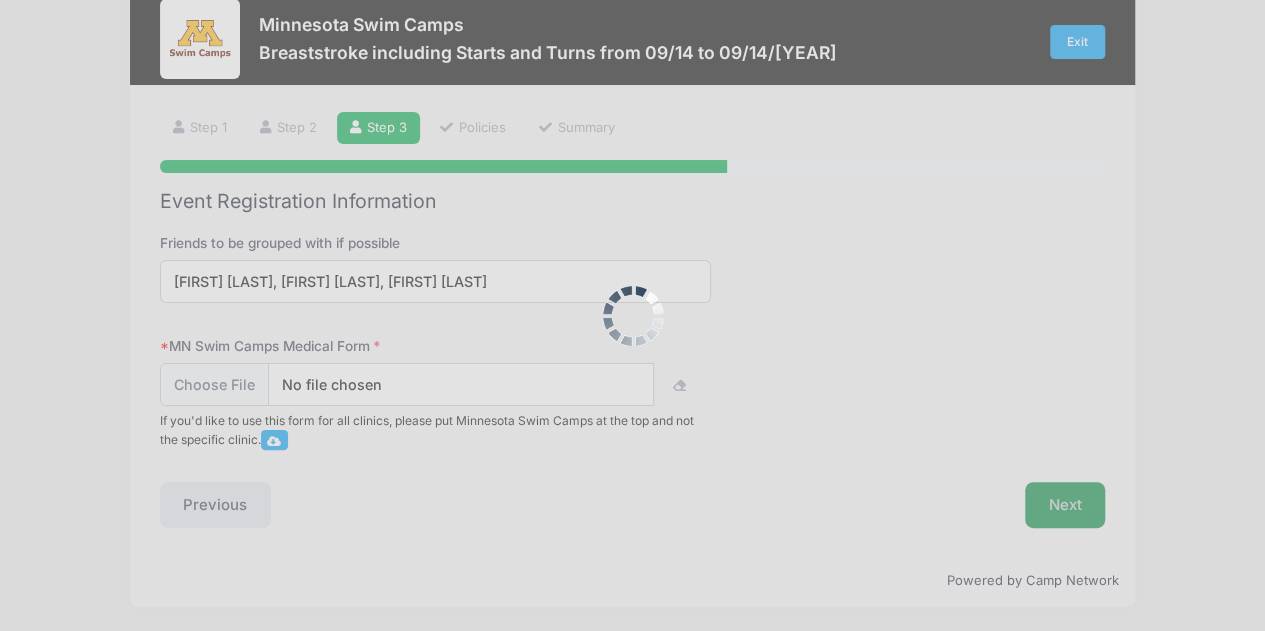 scroll, scrollTop: 64, scrollLeft: 0, axis: vertical 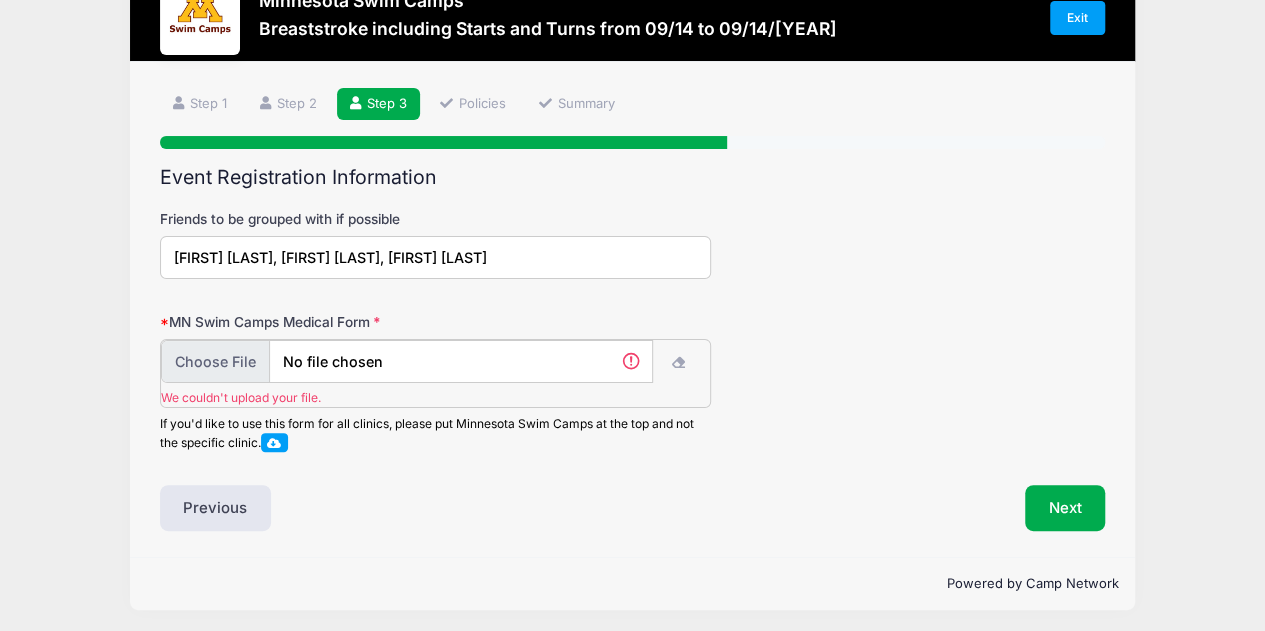 click at bounding box center [407, 361] 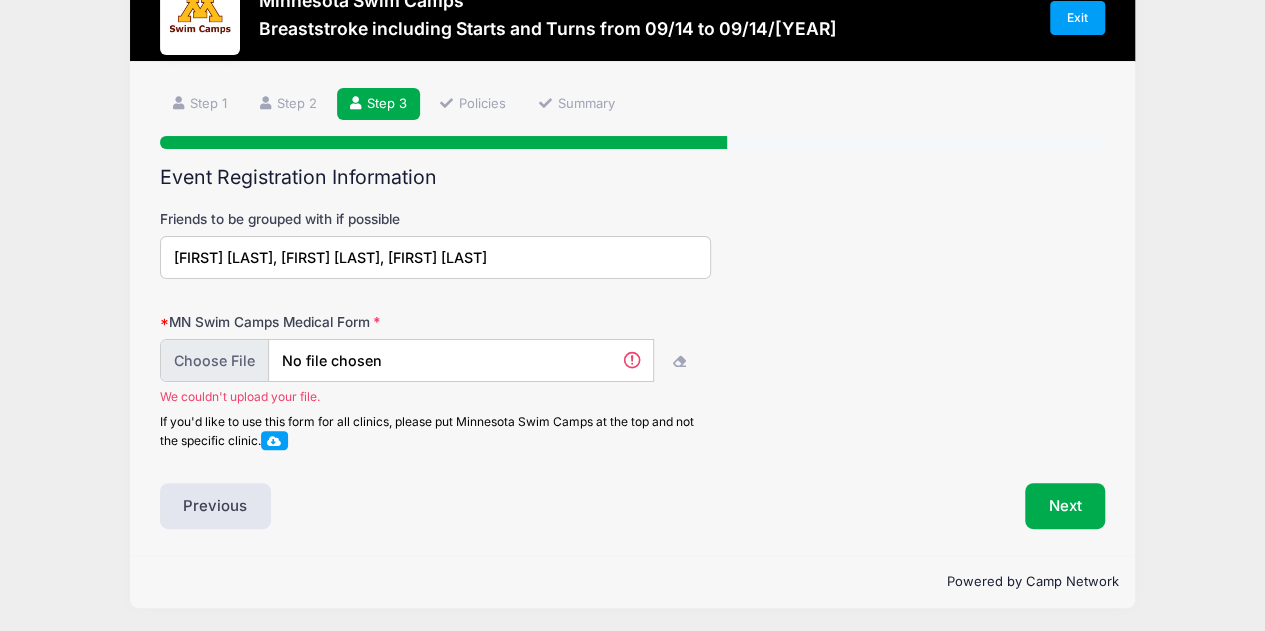 scroll, scrollTop: 40, scrollLeft: 0, axis: vertical 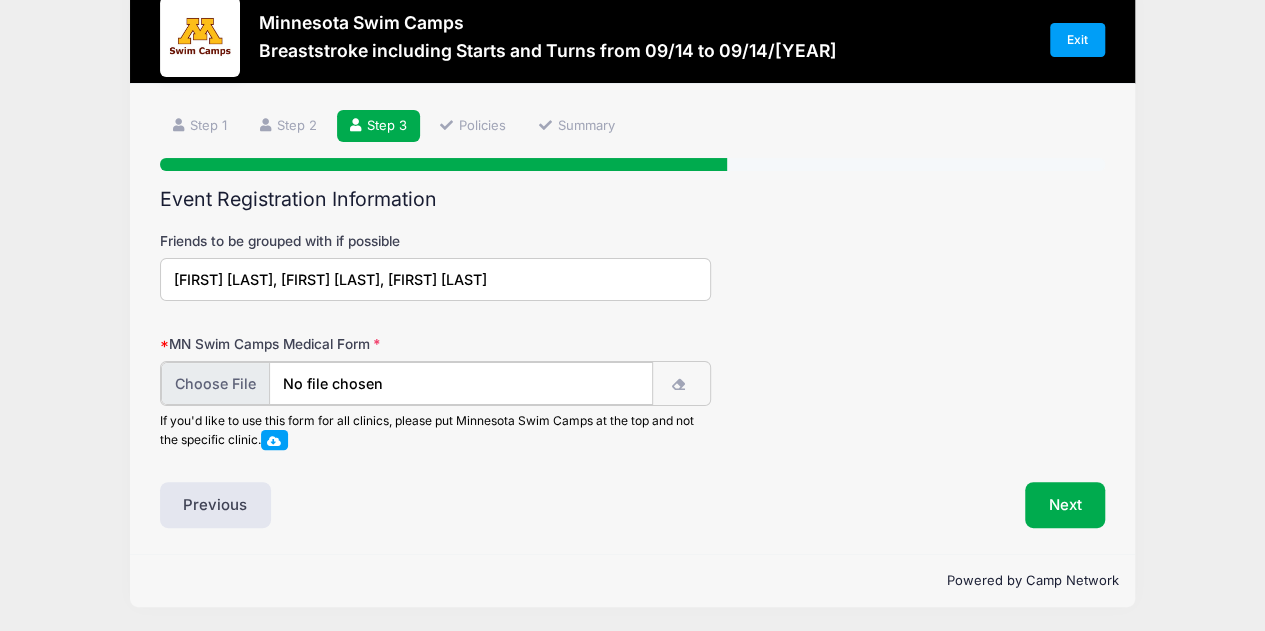 type on "C:\fakepath\Medical Form.pdf" 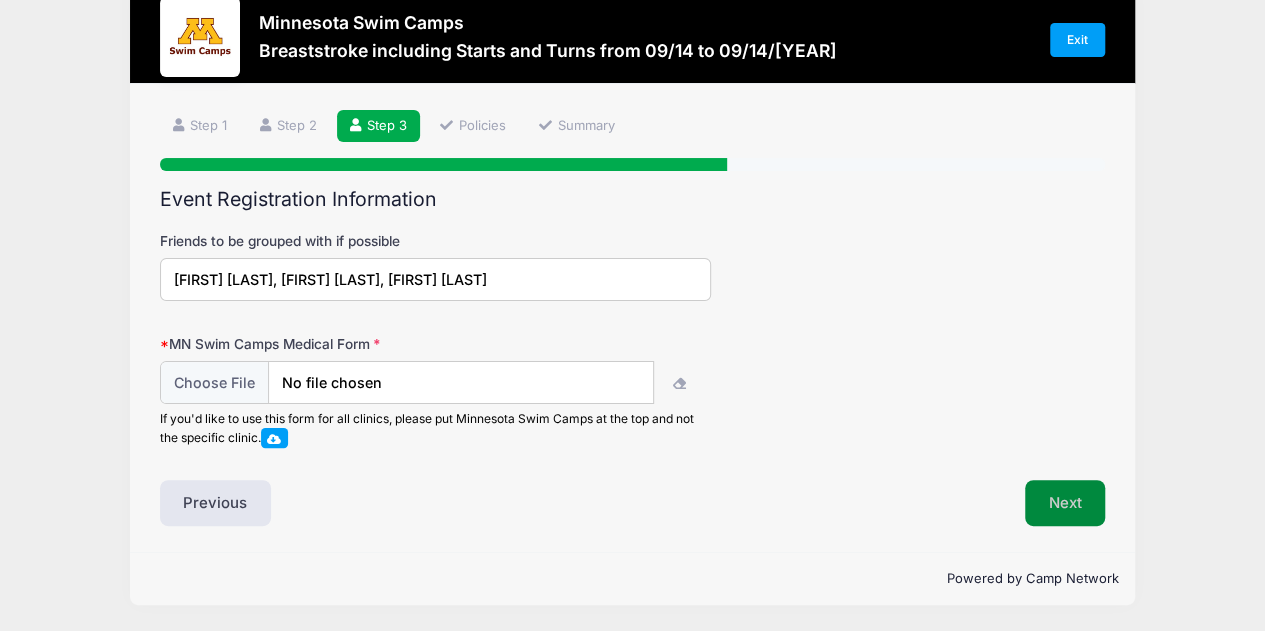 click on "Next" at bounding box center [1065, 503] 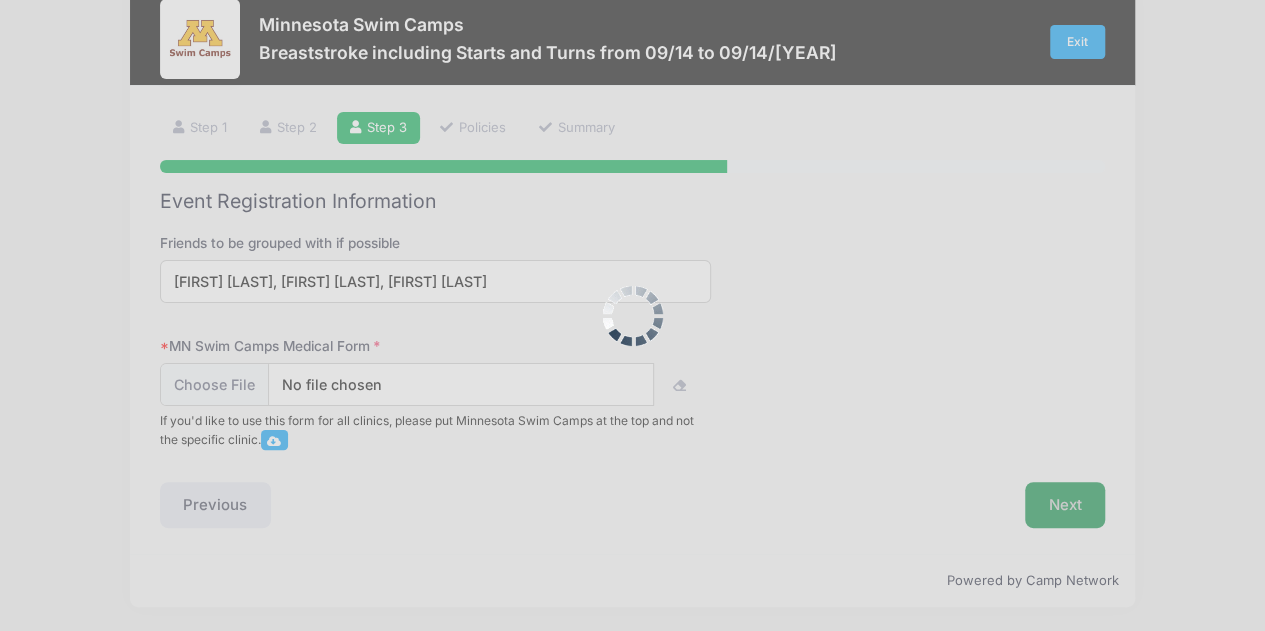 scroll, scrollTop: 20, scrollLeft: 0, axis: vertical 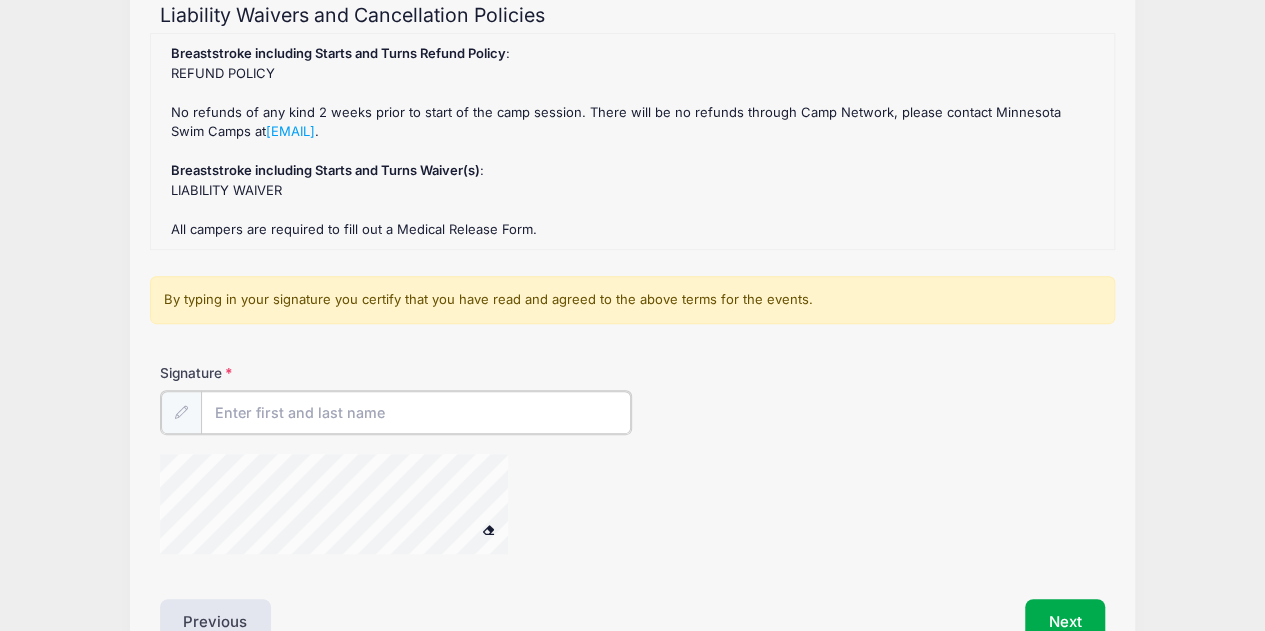 click on "Signature" at bounding box center (416, 412) 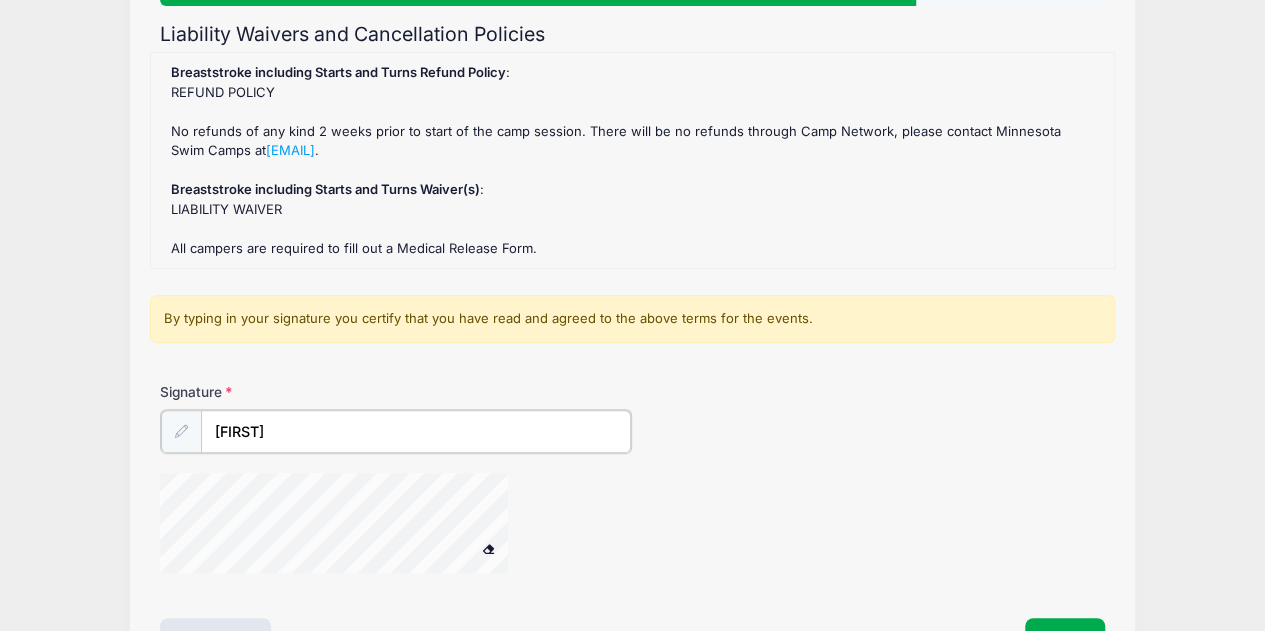 scroll, scrollTop: 194, scrollLeft: 0, axis: vertical 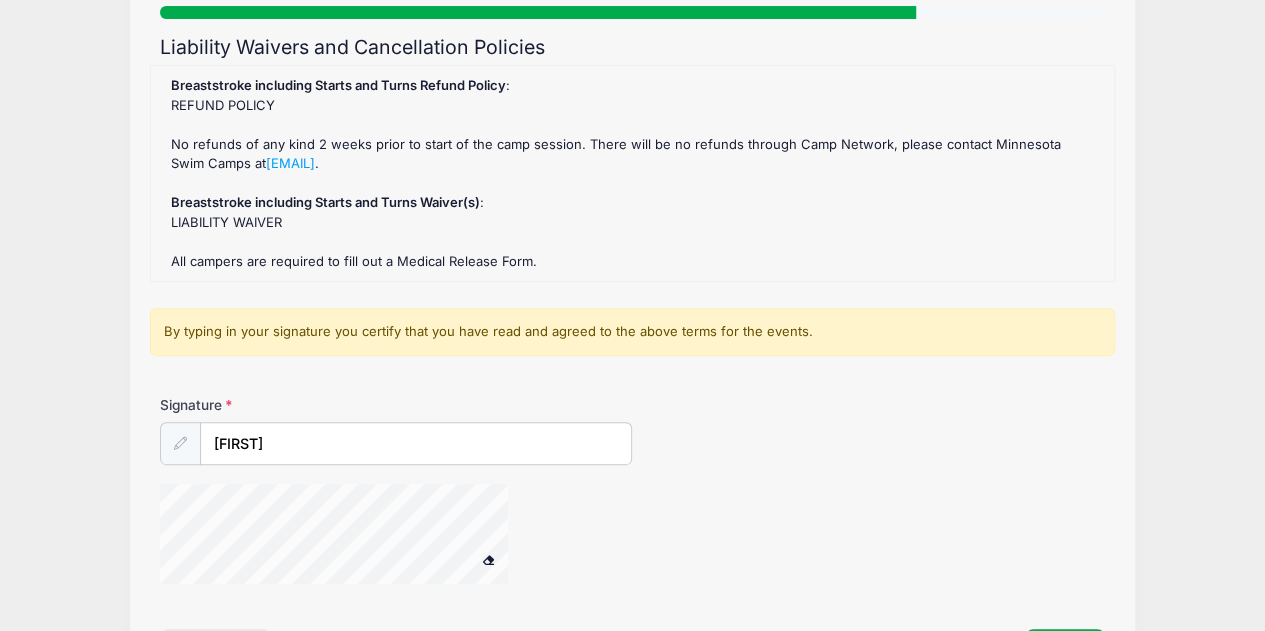 click at bounding box center (488, 559) 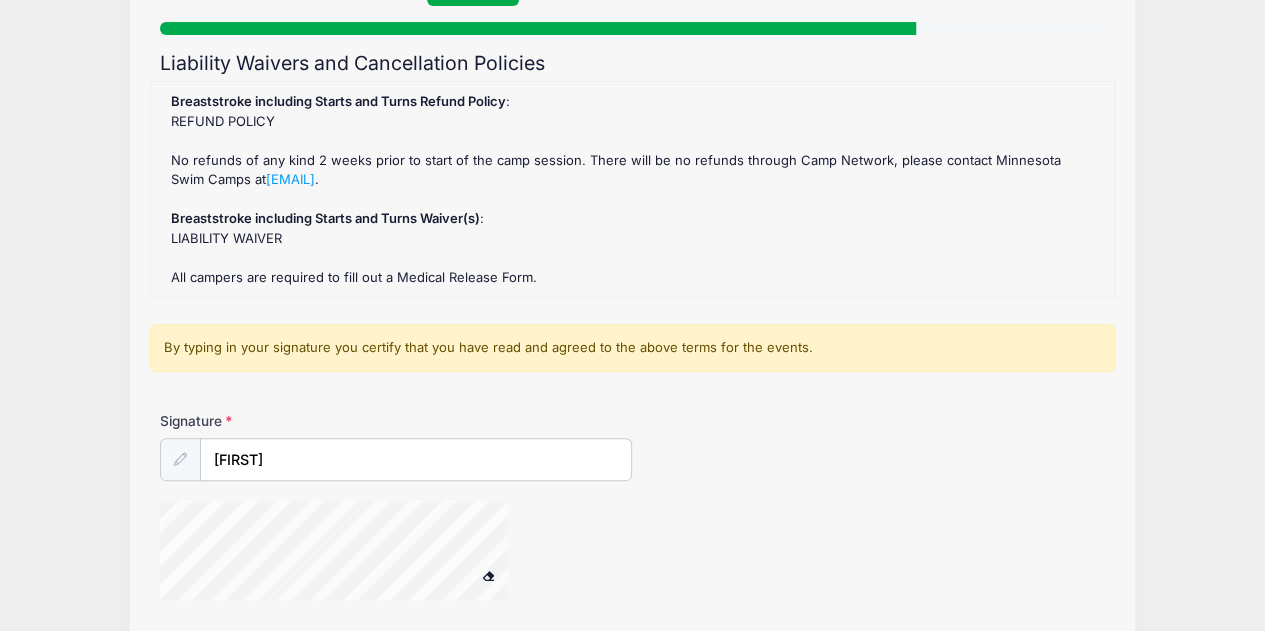 scroll, scrollTop: 235, scrollLeft: 0, axis: vertical 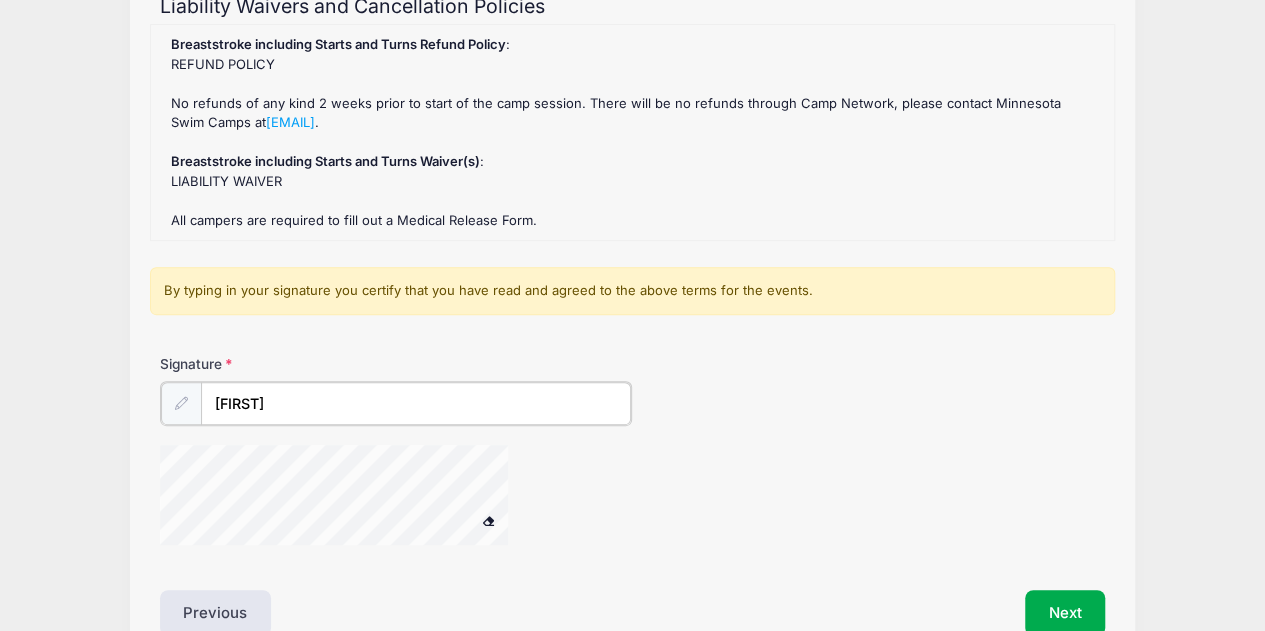 click on "Coty" at bounding box center (416, 403) 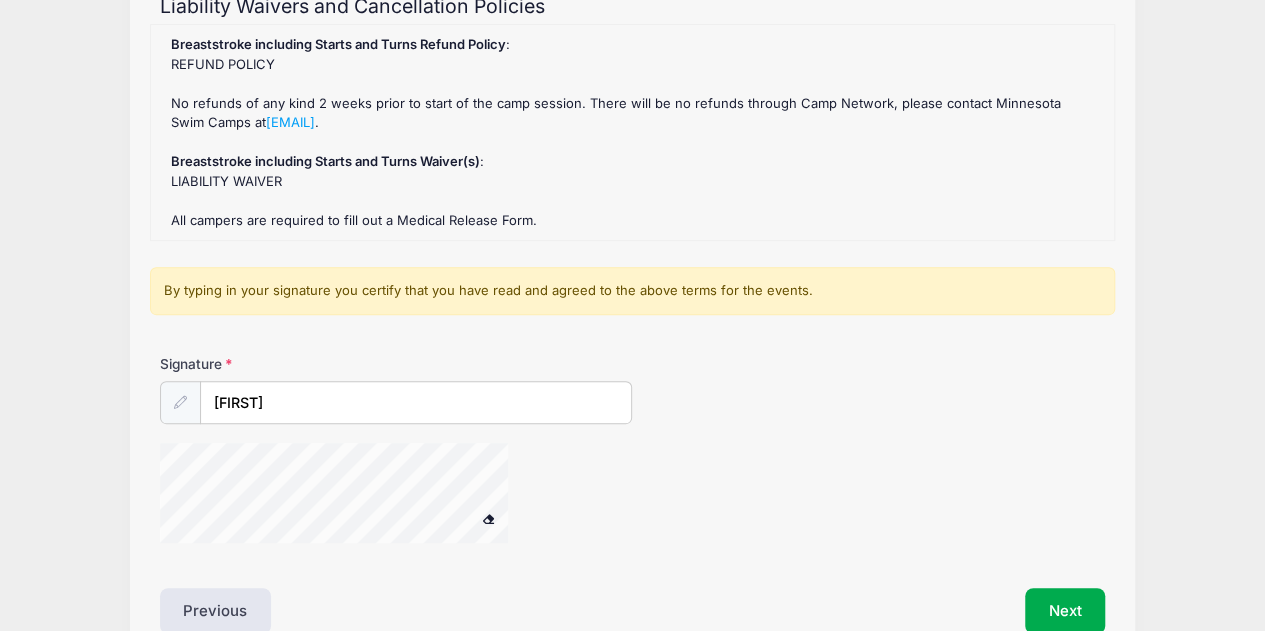 click at bounding box center [180, 402] 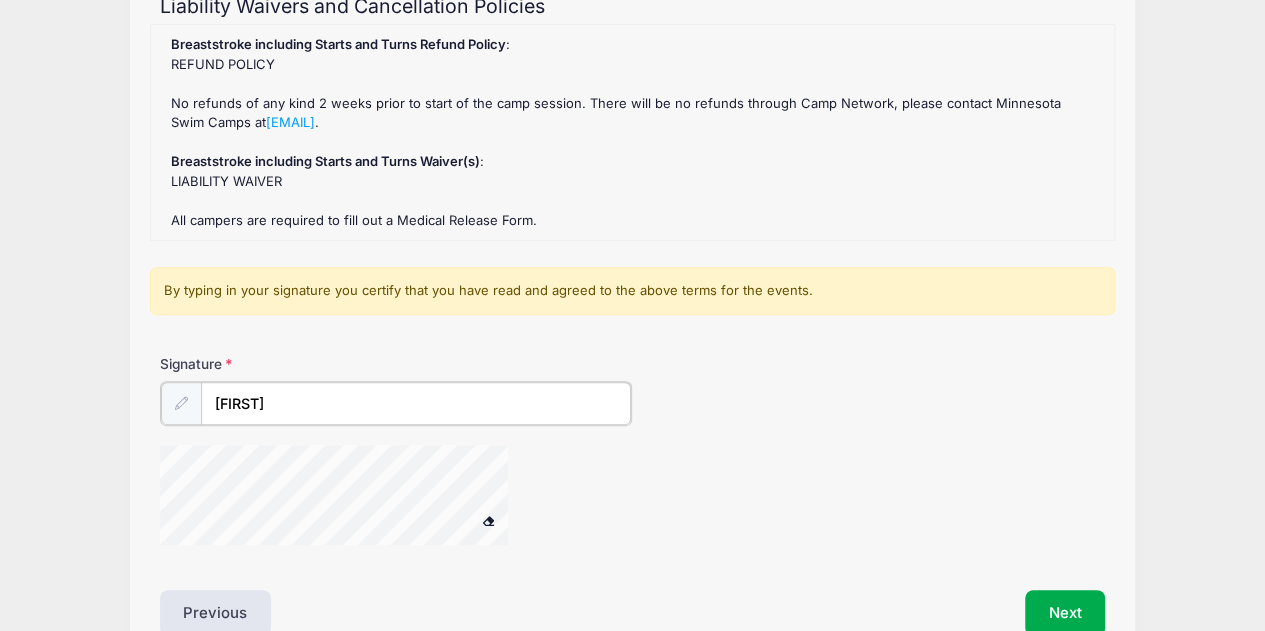 click on "Coty" at bounding box center [416, 403] 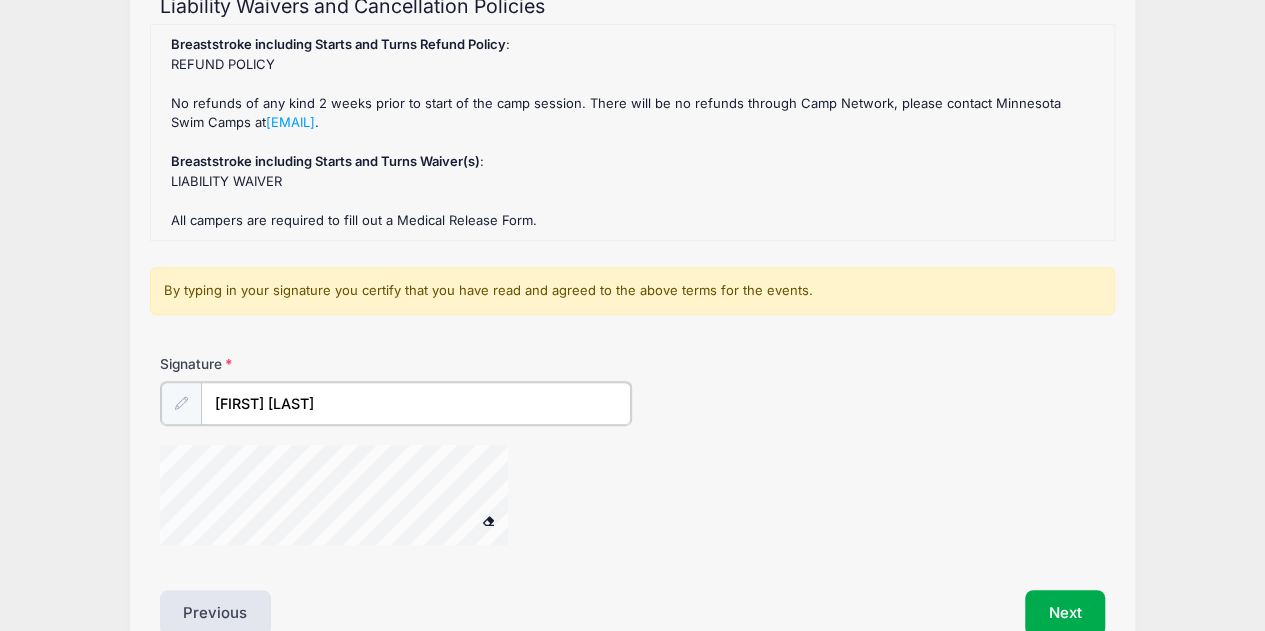 scroll, scrollTop: 340, scrollLeft: 0, axis: vertical 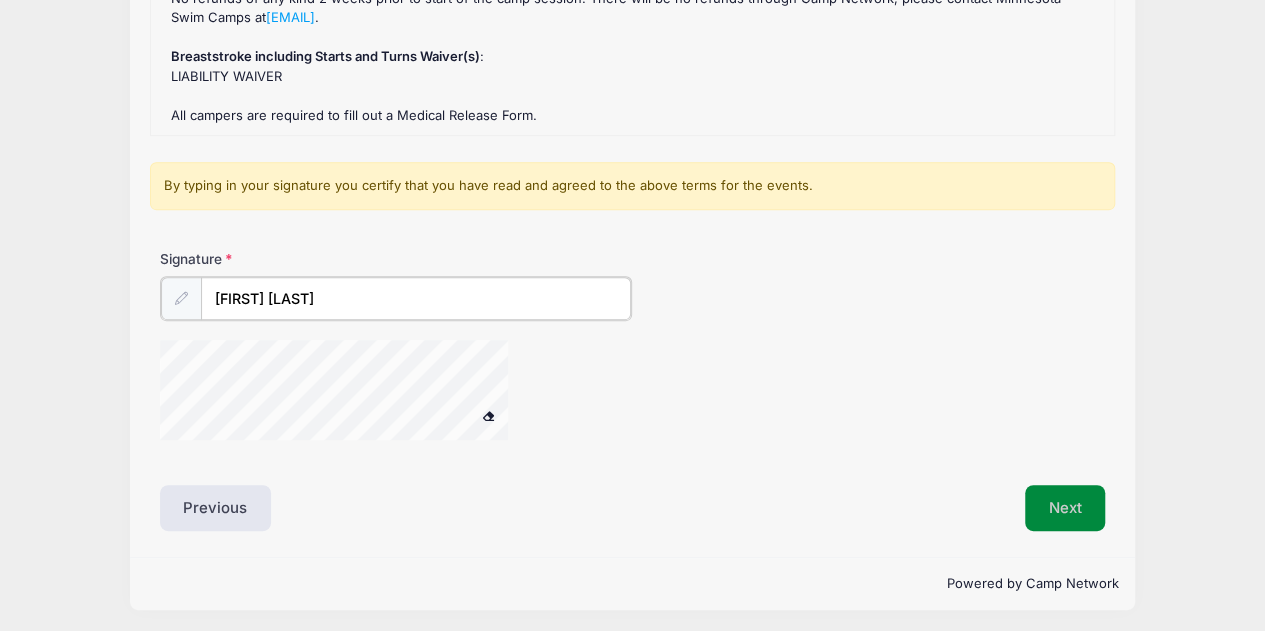 type on "[FIRST] [LAST]" 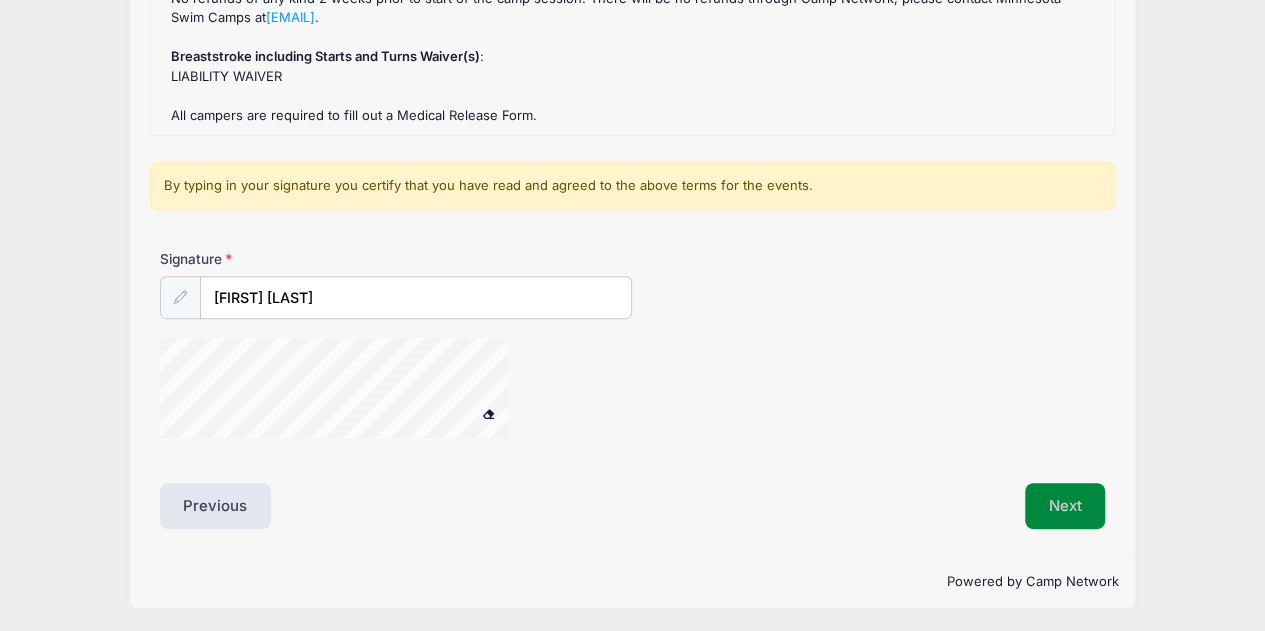 scroll, scrollTop: 339, scrollLeft: 0, axis: vertical 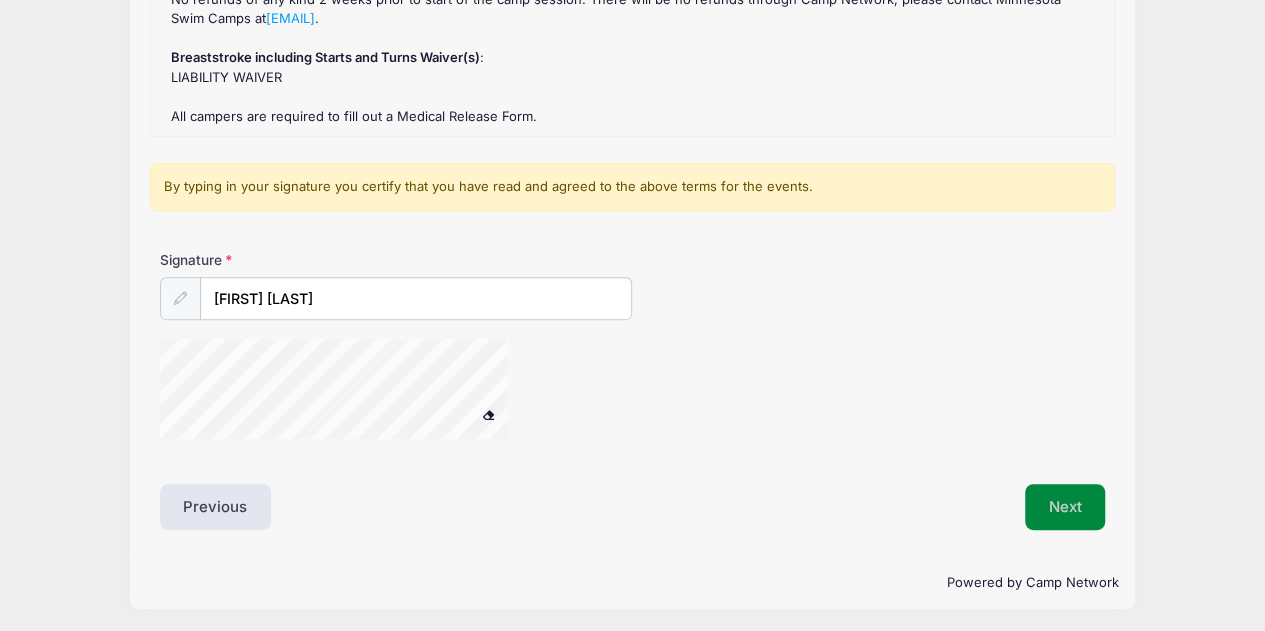 click on "Next" at bounding box center [1065, 507] 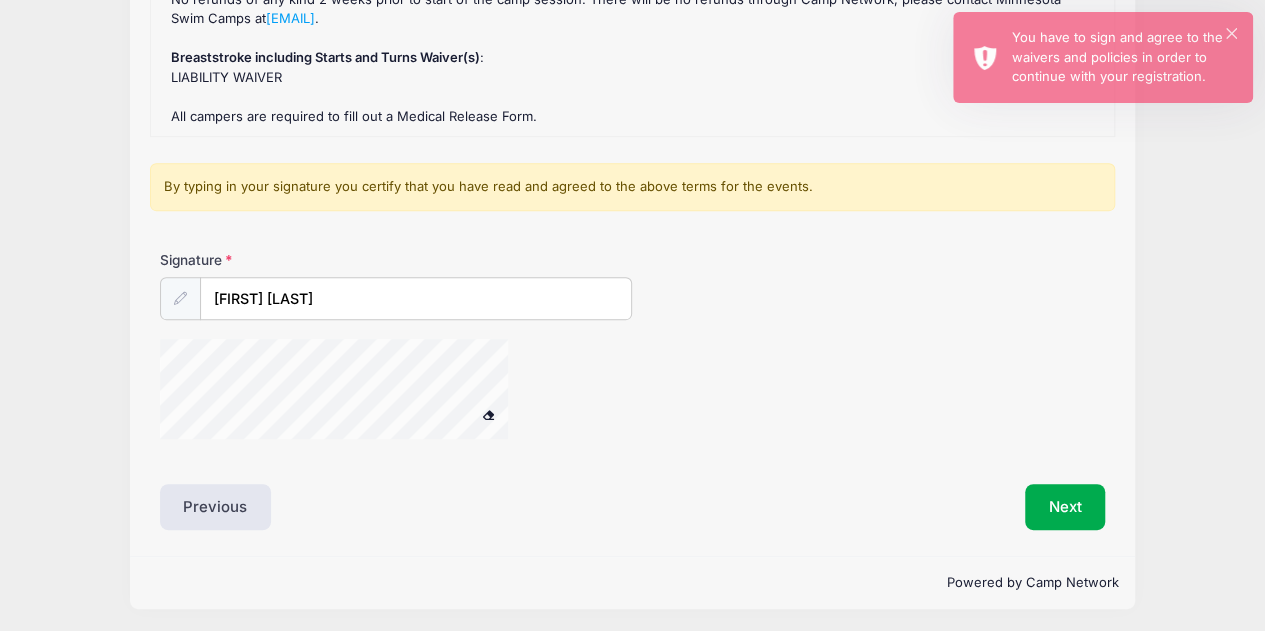 scroll, scrollTop: 275, scrollLeft: 0, axis: vertical 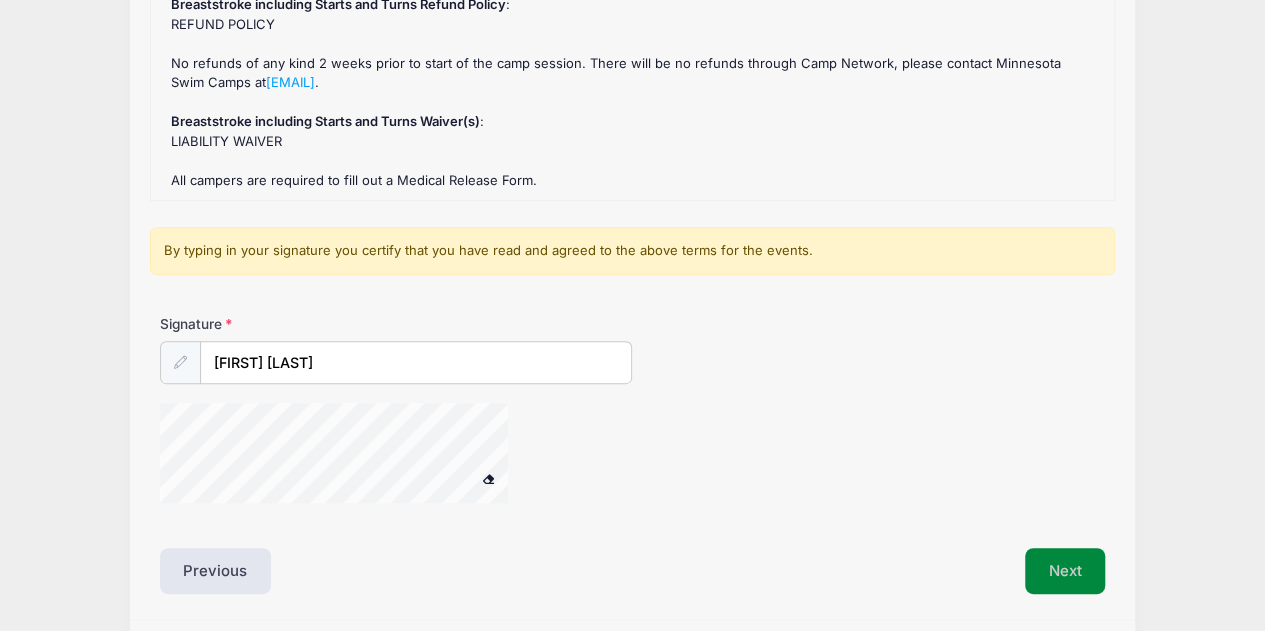 drag, startPoint x: 281, startPoint y: 505, endPoint x: 1068, endPoint y: 564, distance: 789.20844 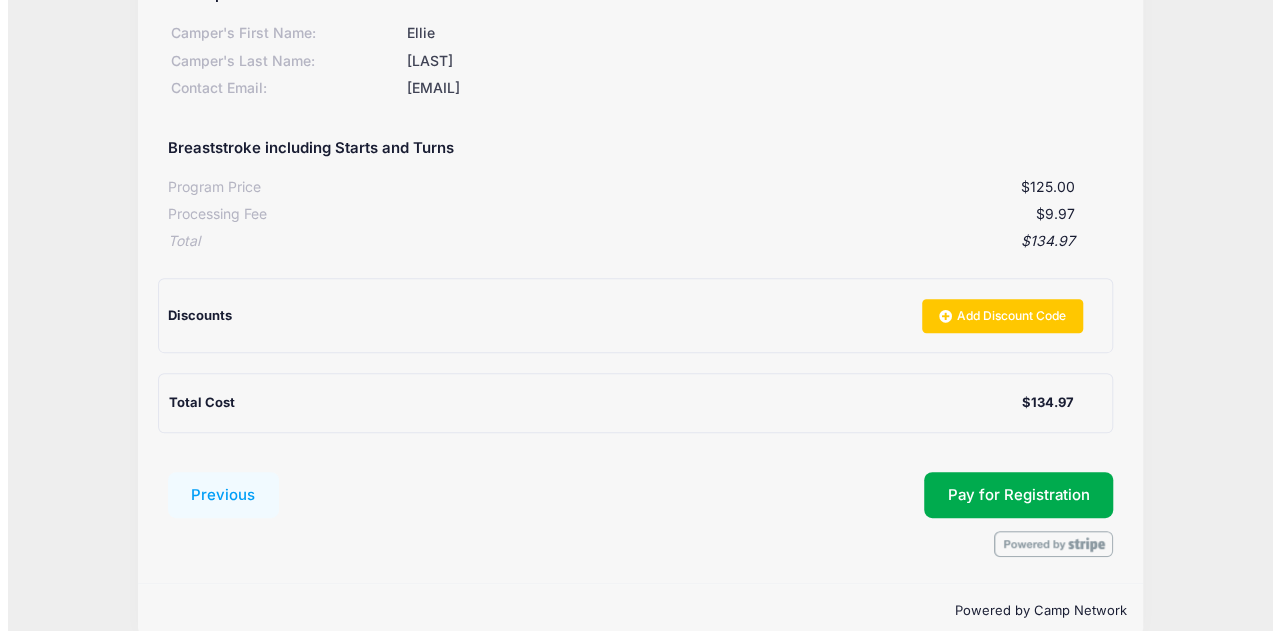 scroll, scrollTop: 315, scrollLeft: 0, axis: vertical 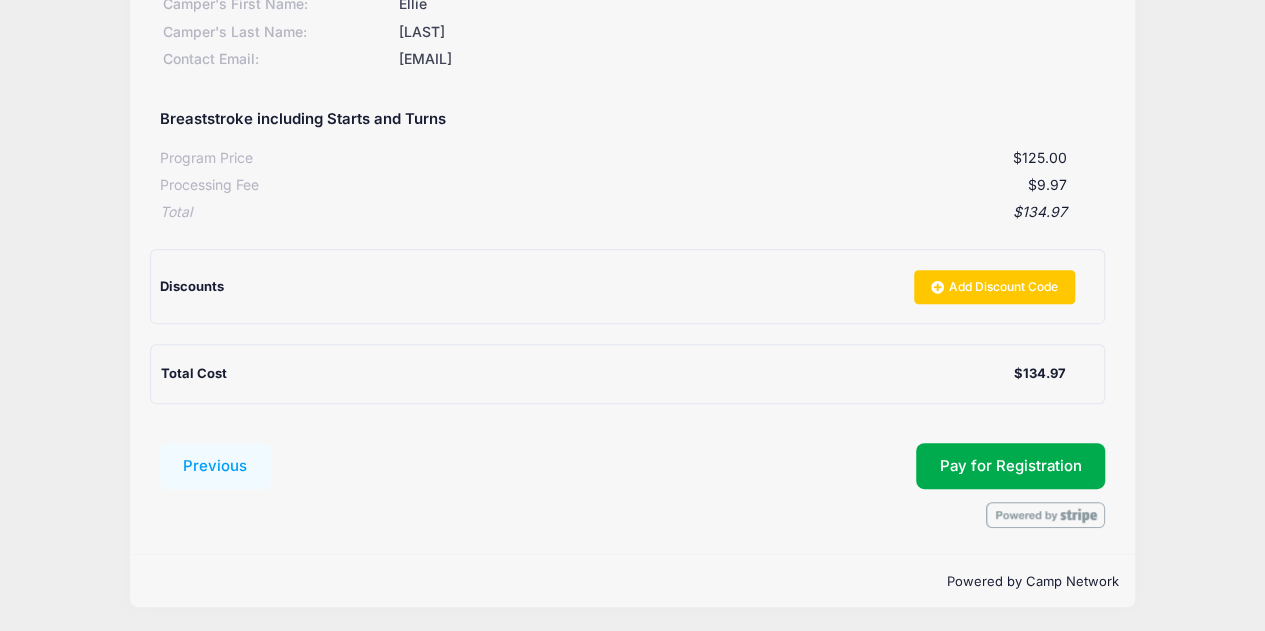 drag, startPoint x: 1007, startPoint y: 371, endPoint x: 1086, endPoint y: 373, distance: 79.025314 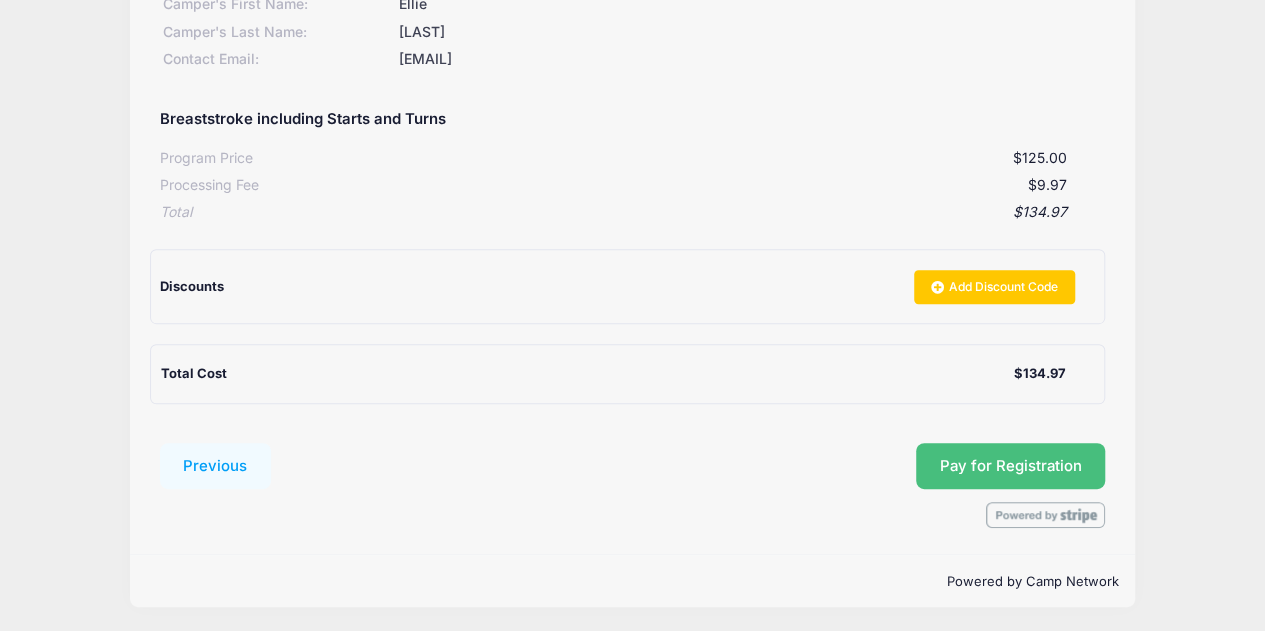 click on "Pay for Registration" at bounding box center [1011, 466] 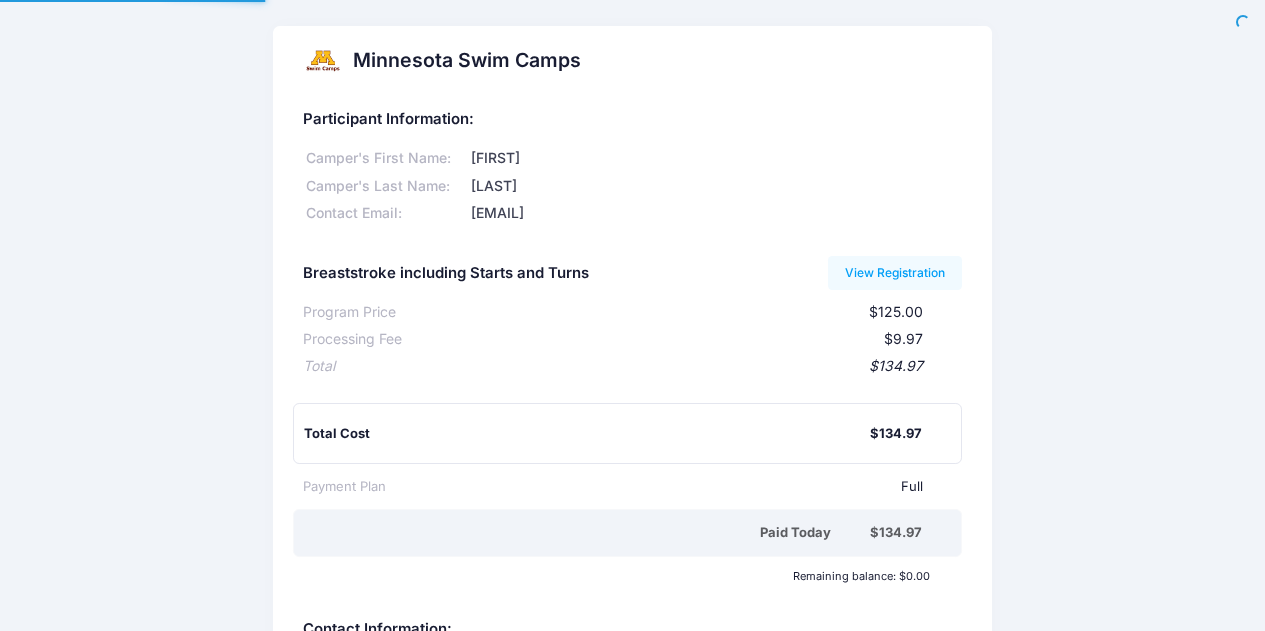 scroll, scrollTop: 0, scrollLeft: 0, axis: both 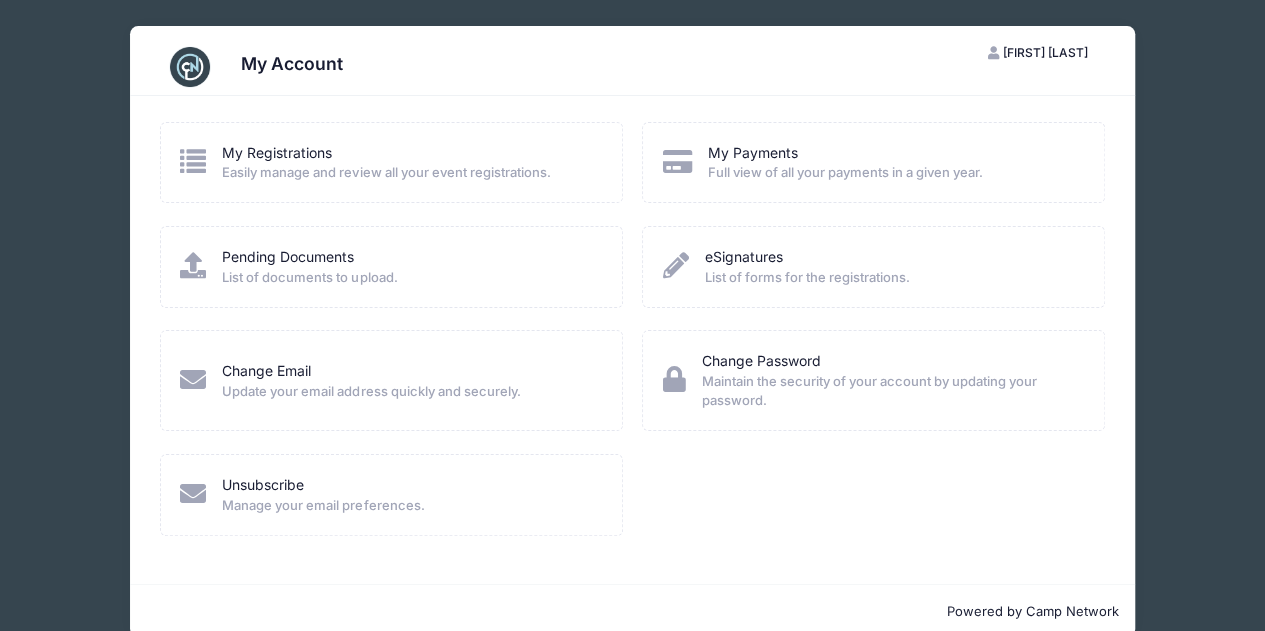 click on "My Registrations Easily manage and review all your event registrations." at bounding box center [386, 163] 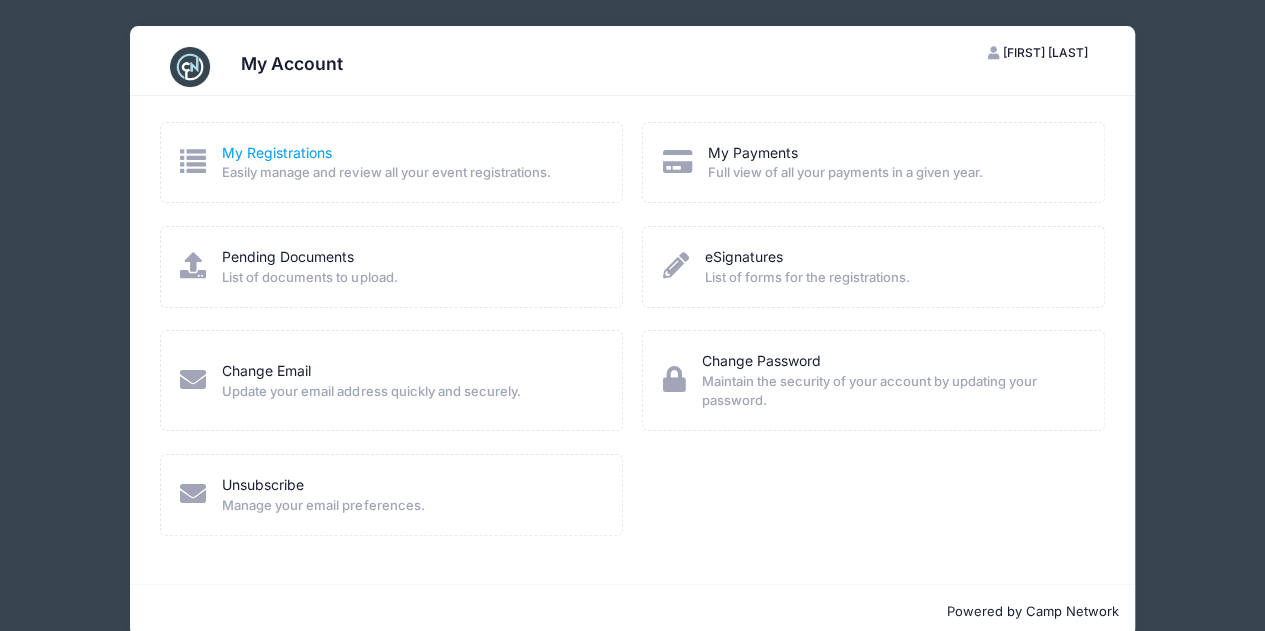 click on "My Registrations" at bounding box center [277, 152] 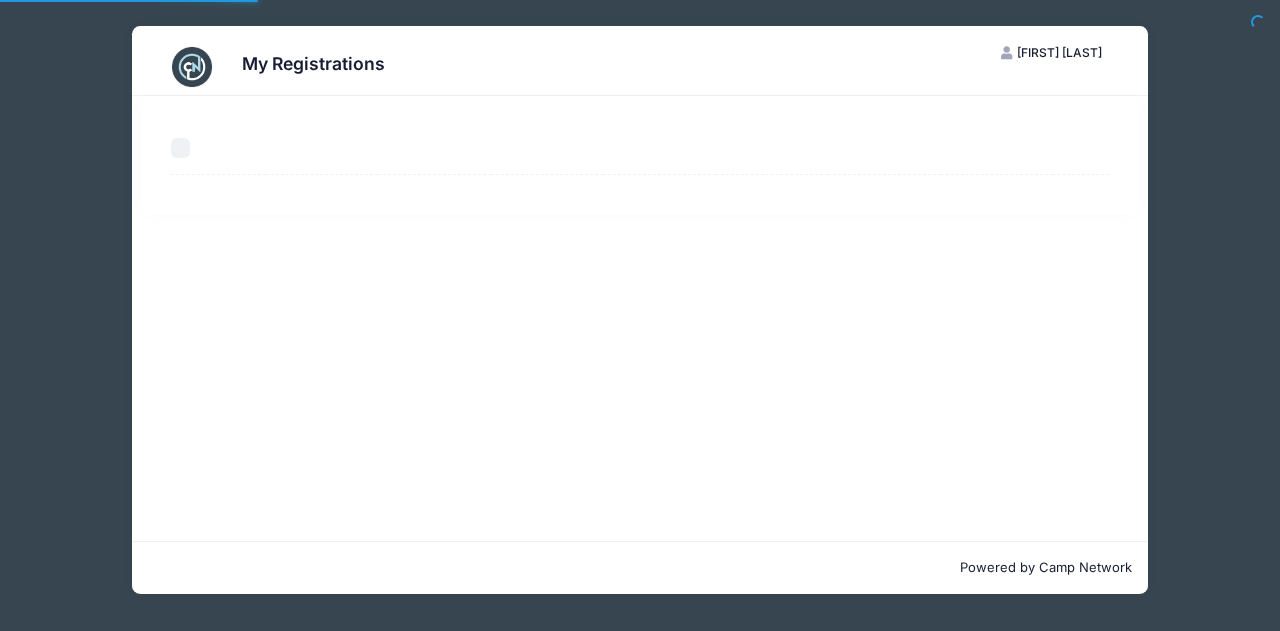 scroll, scrollTop: 0, scrollLeft: 0, axis: both 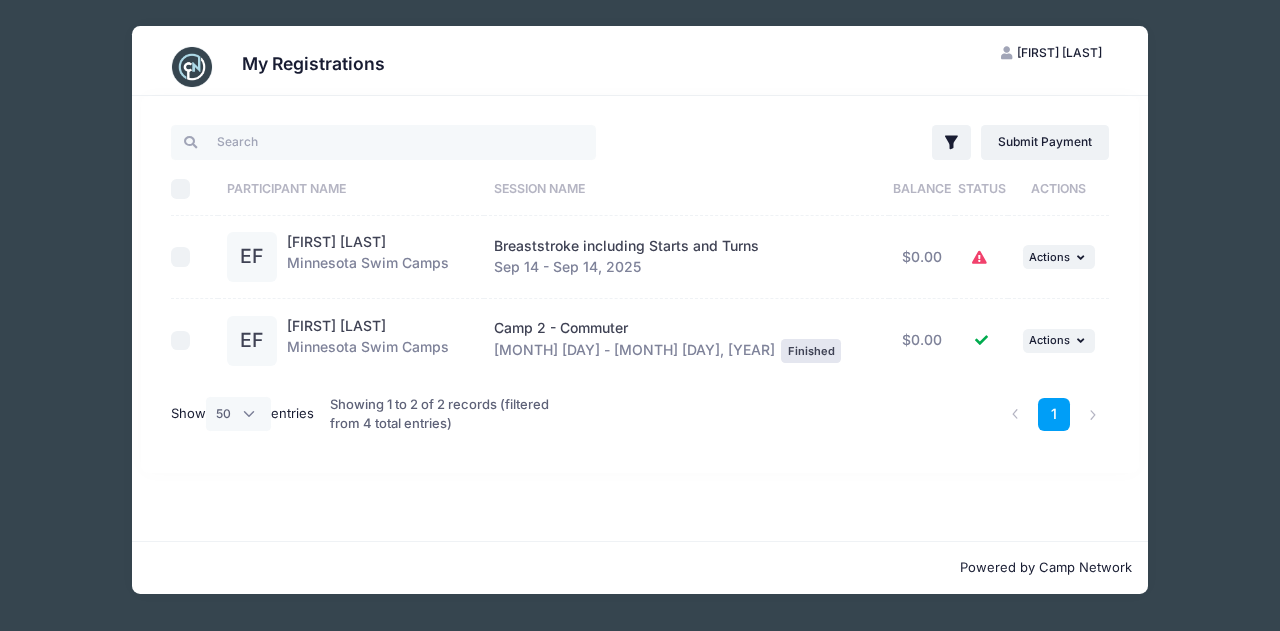 click 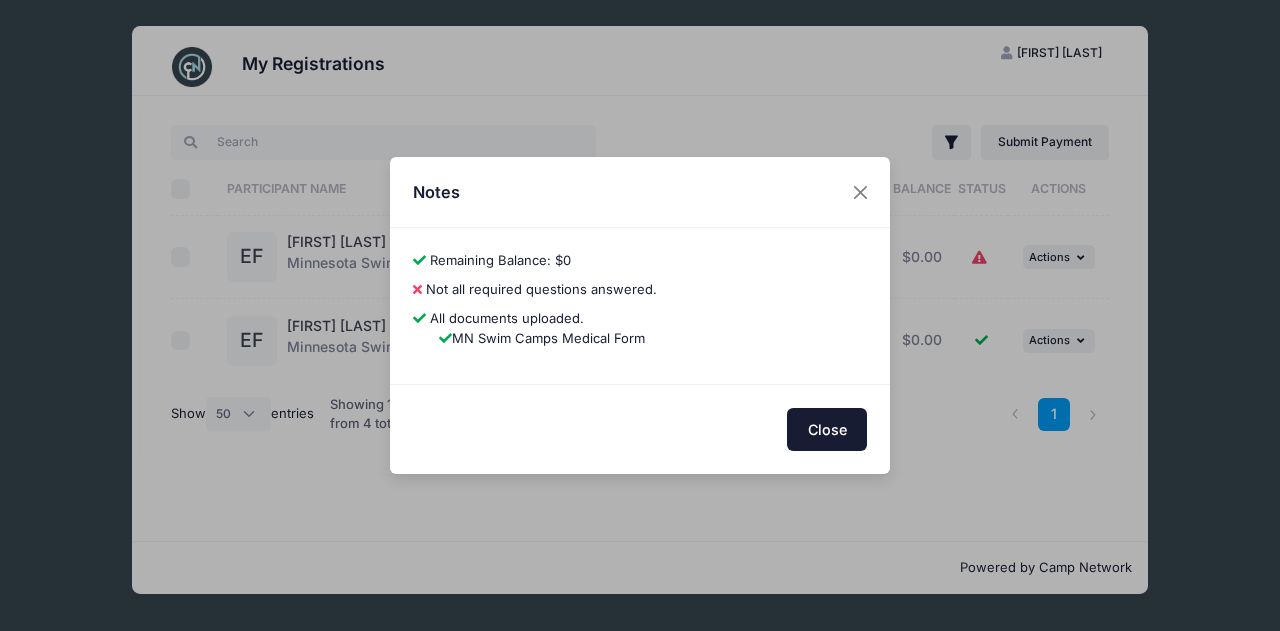click on "Close" at bounding box center (827, 429) 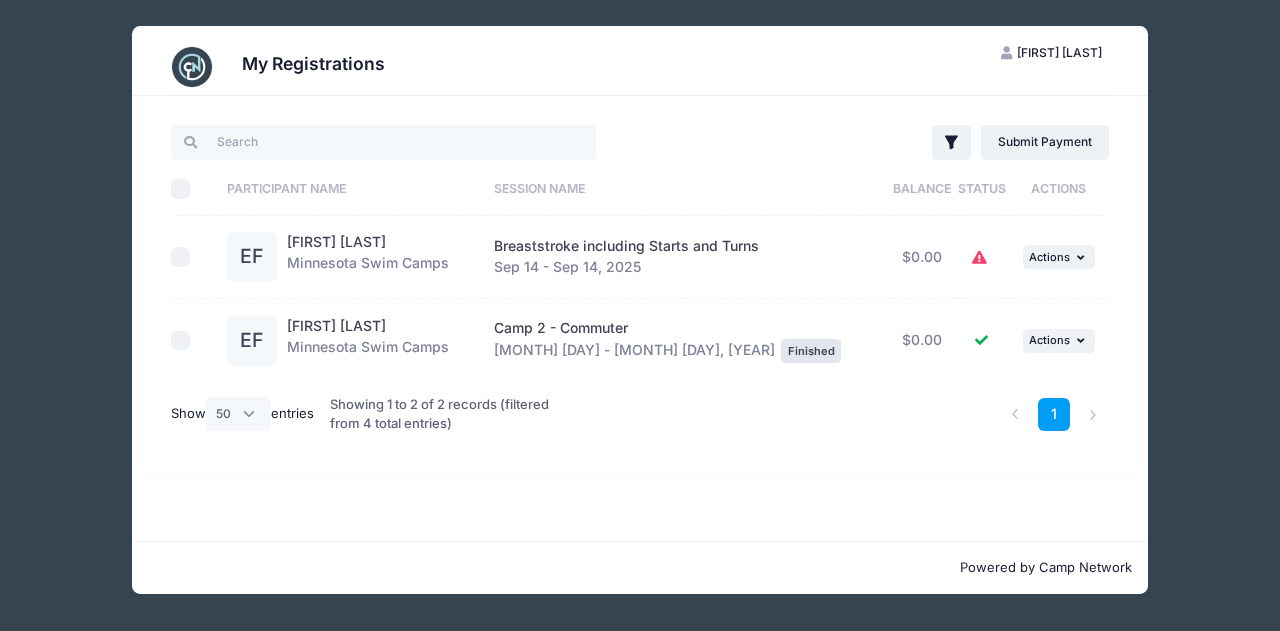 click 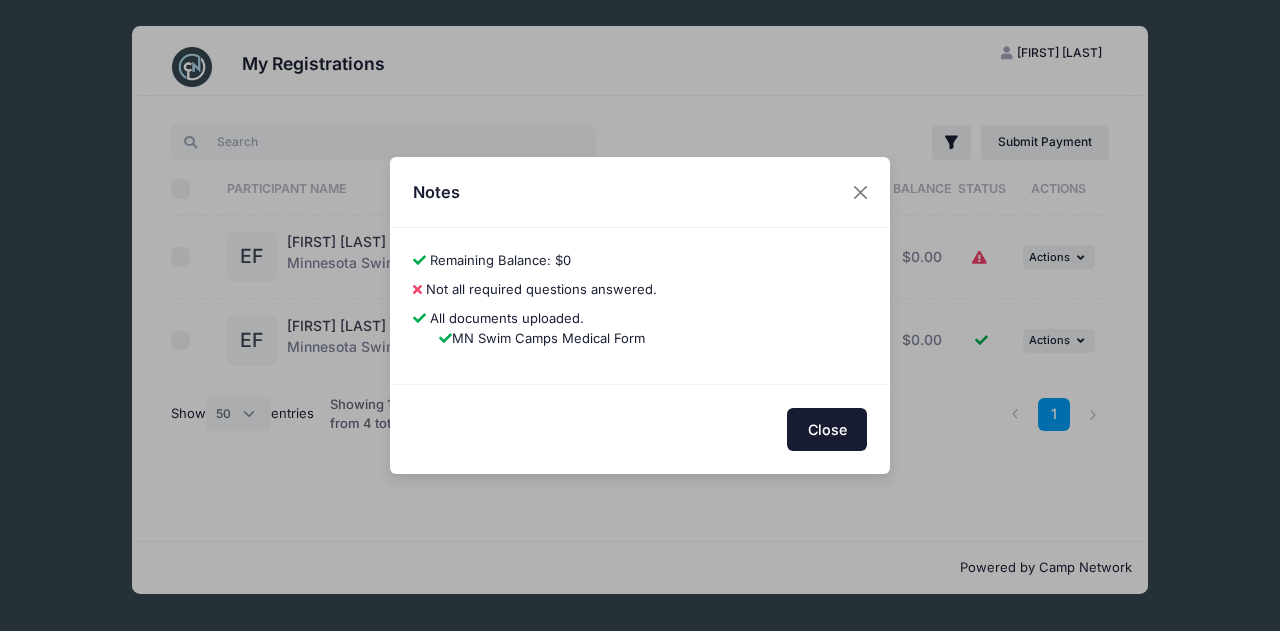 click on "Close" at bounding box center (827, 429) 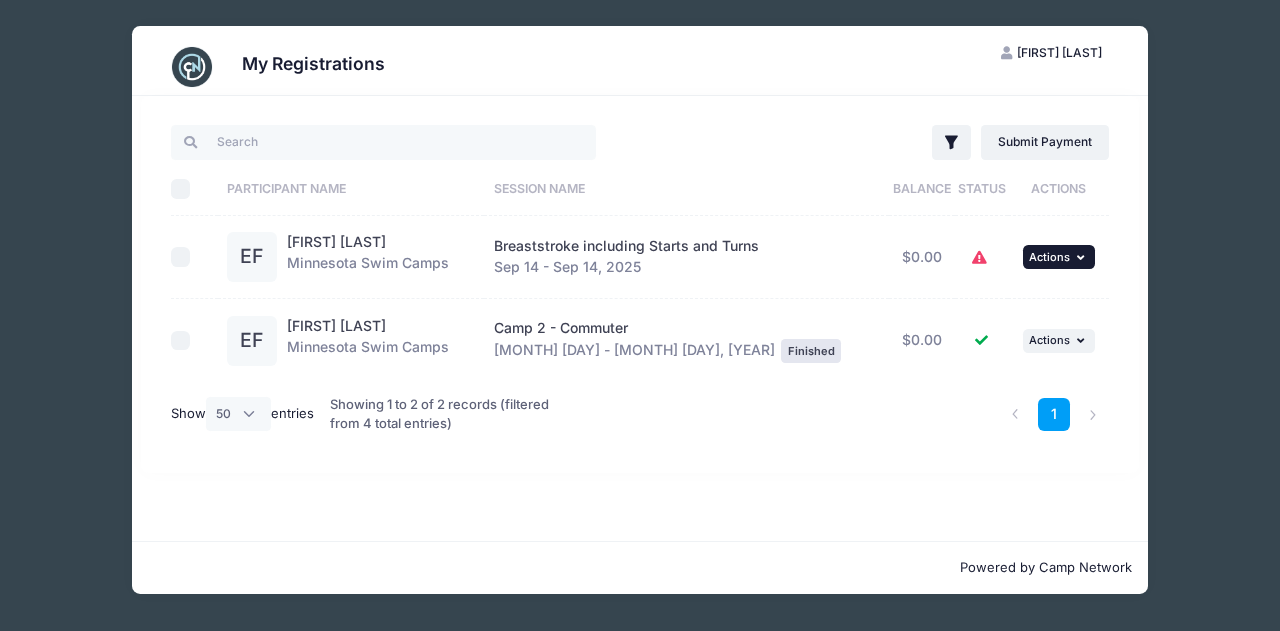 click on "Actions" at bounding box center (1049, 257) 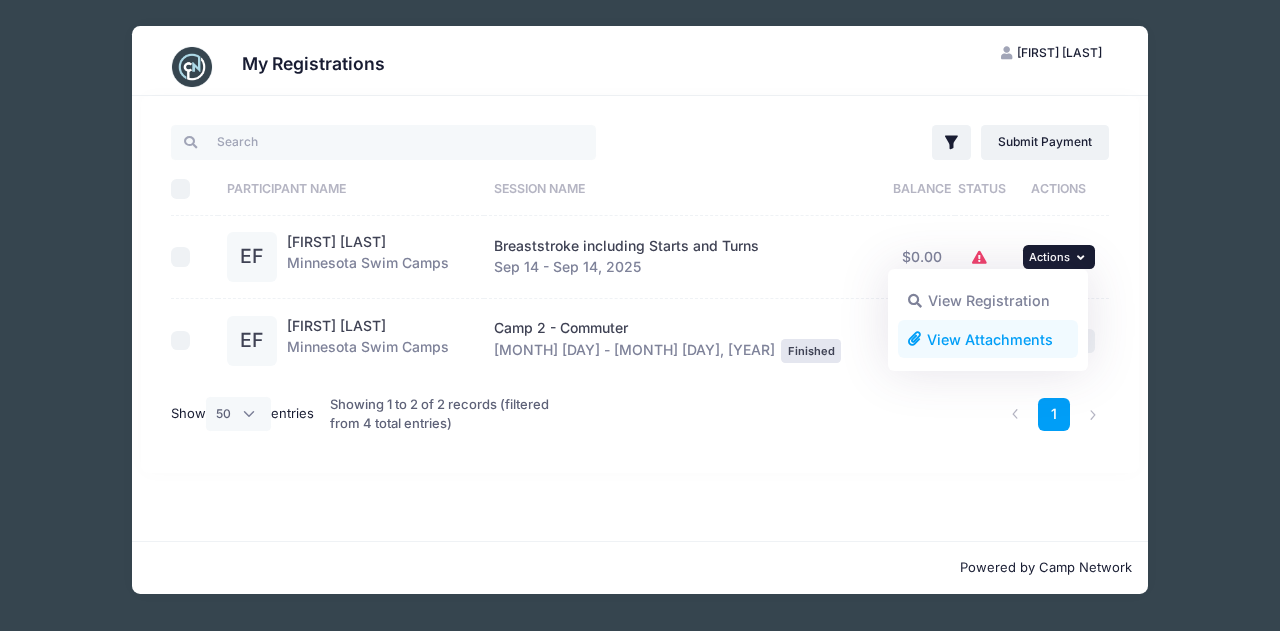 click on "View Attachments" at bounding box center (988, 339) 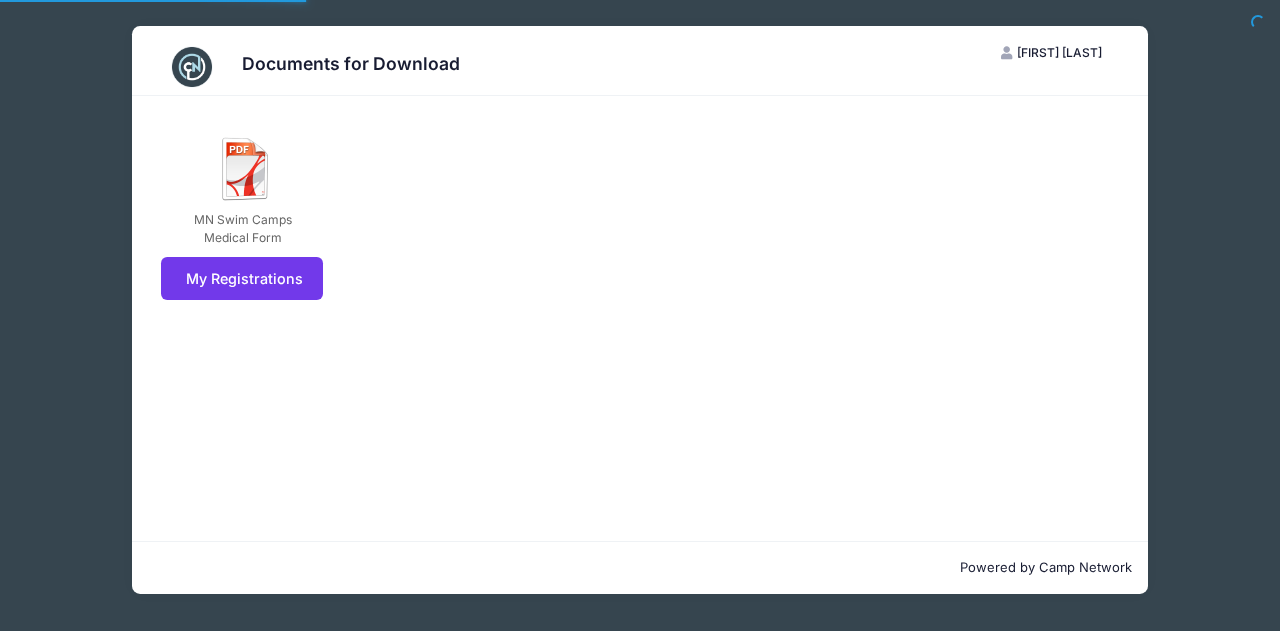 scroll, scrollTop: 0, scrollLeft: 0, axis: both 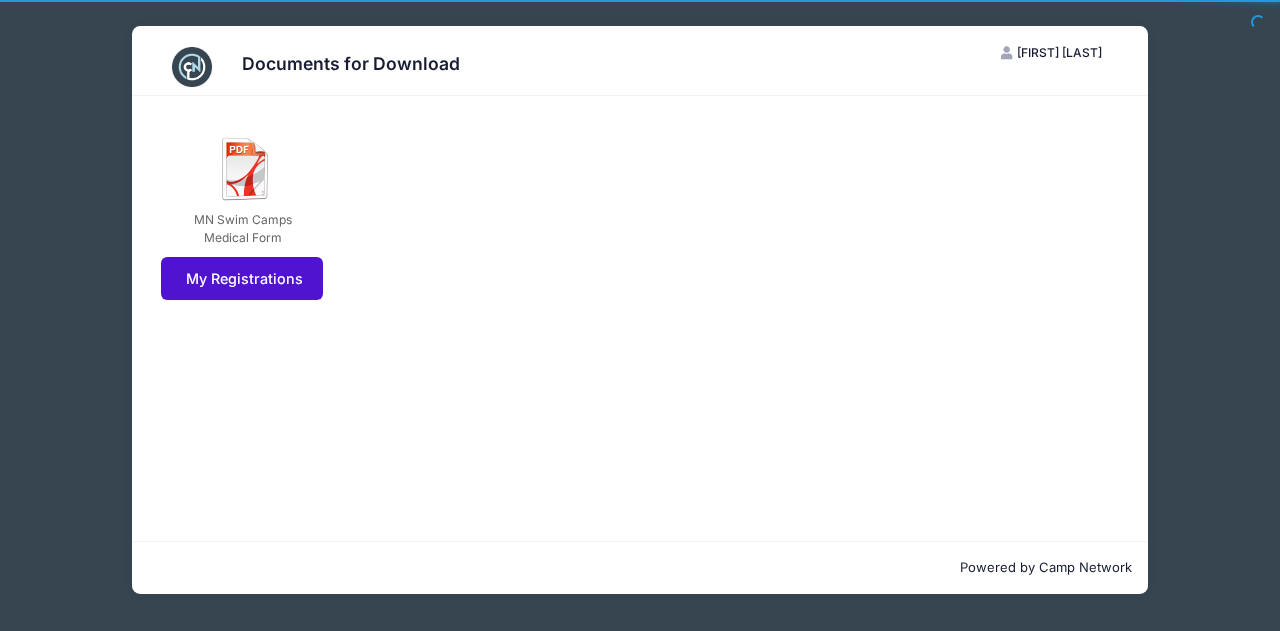 click on "My Registrations" at bounding box center (242, 278) 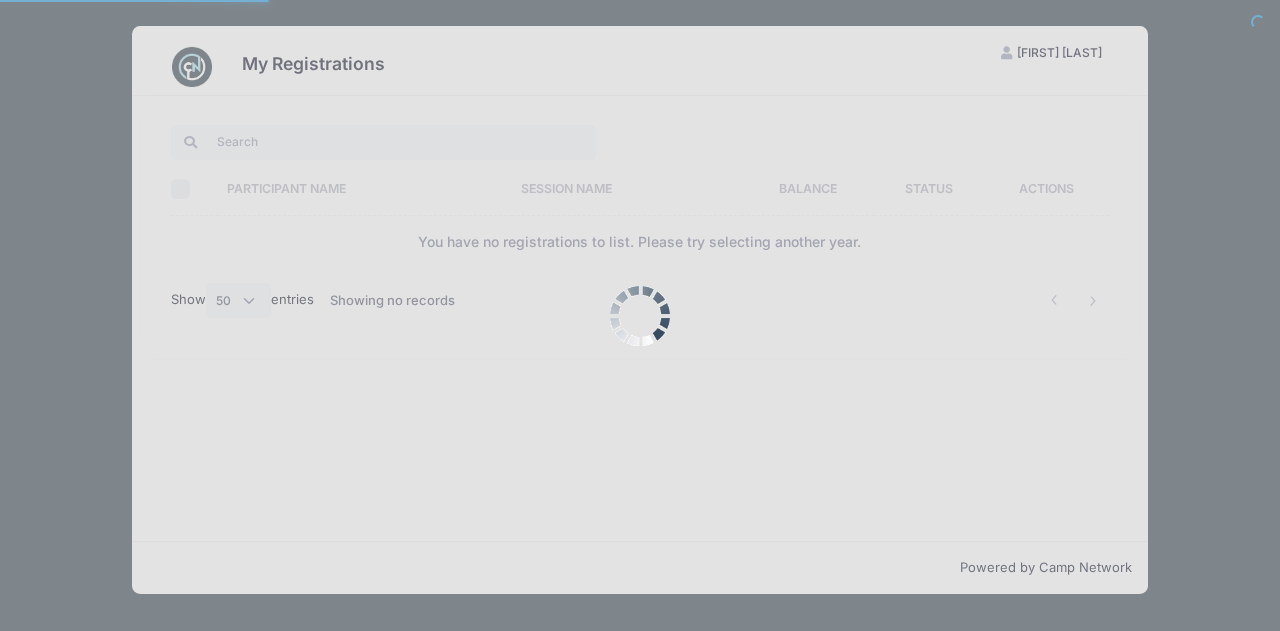 select on "50" 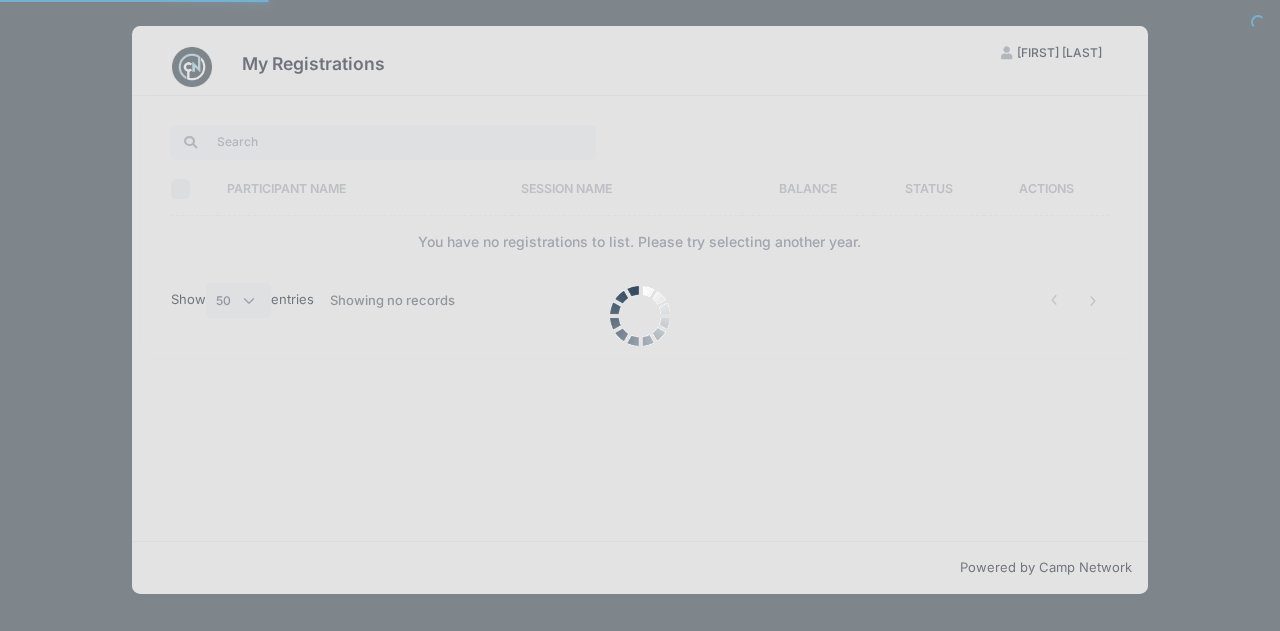 scroll, scrollTop: 0, scrollLeft: 0, axis: both 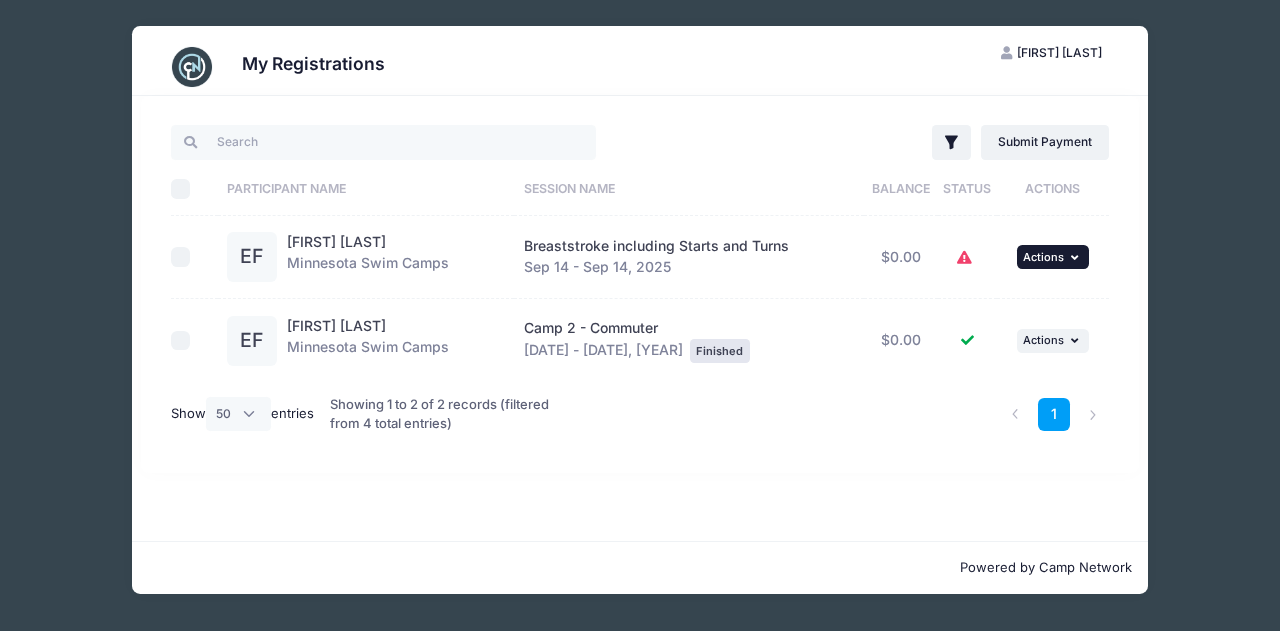 click on "... Actions" at bounding box center [1053, 257] 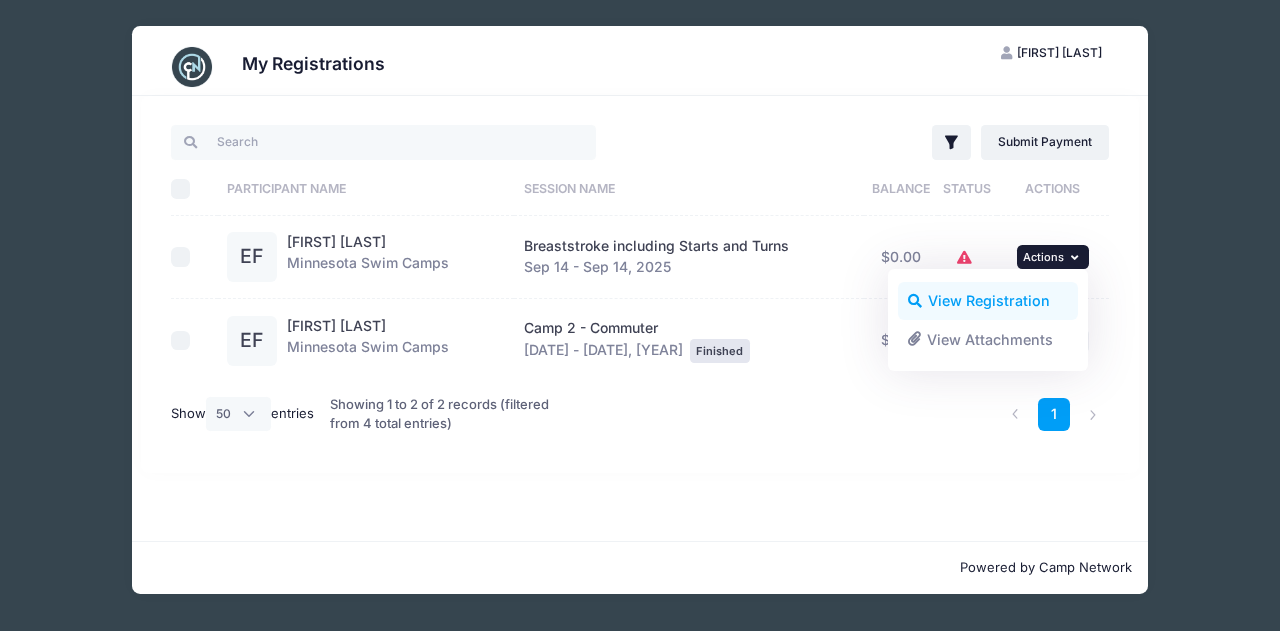 click on "View Registration" at bounding box center (988, 301) 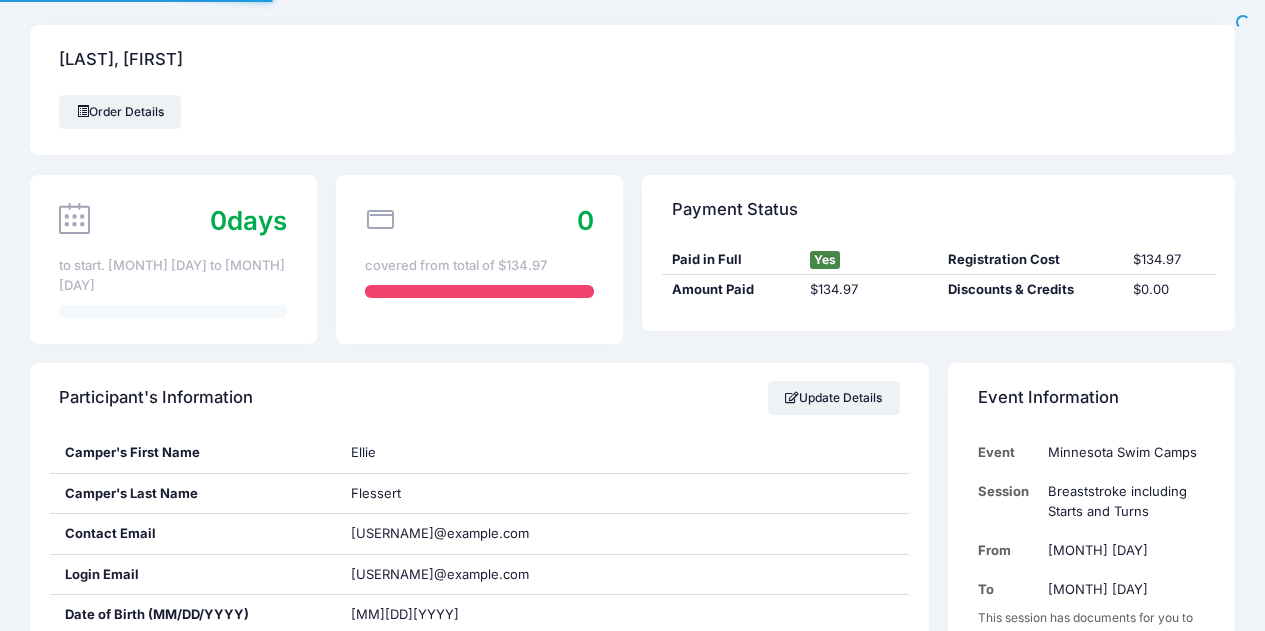 scroll, scrollTop: 0, scrollLeft: 0, axis: both 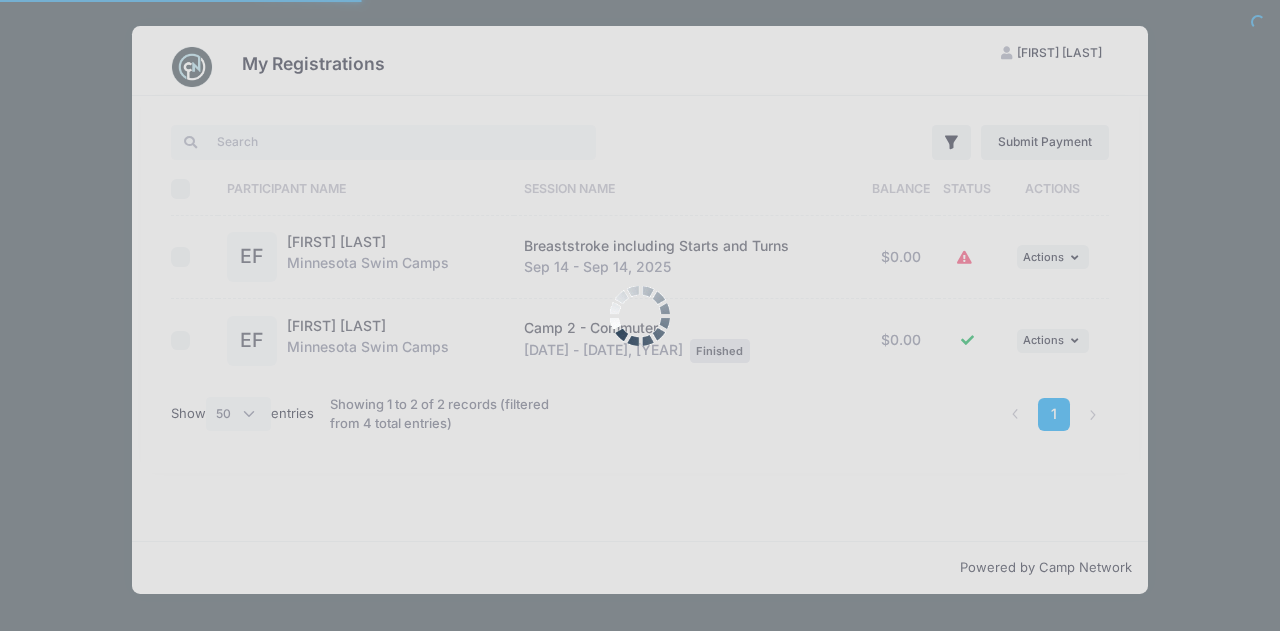 select on "50" 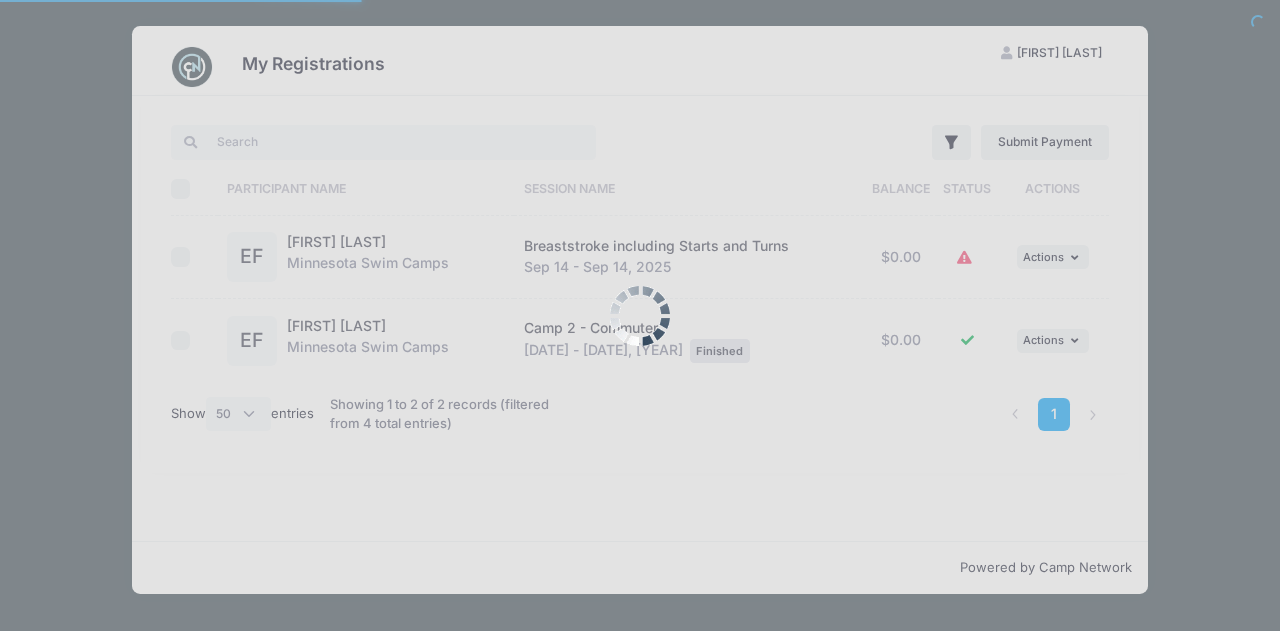 scroll, scrollTop: 0, scrollLeft: 0, axis: both 